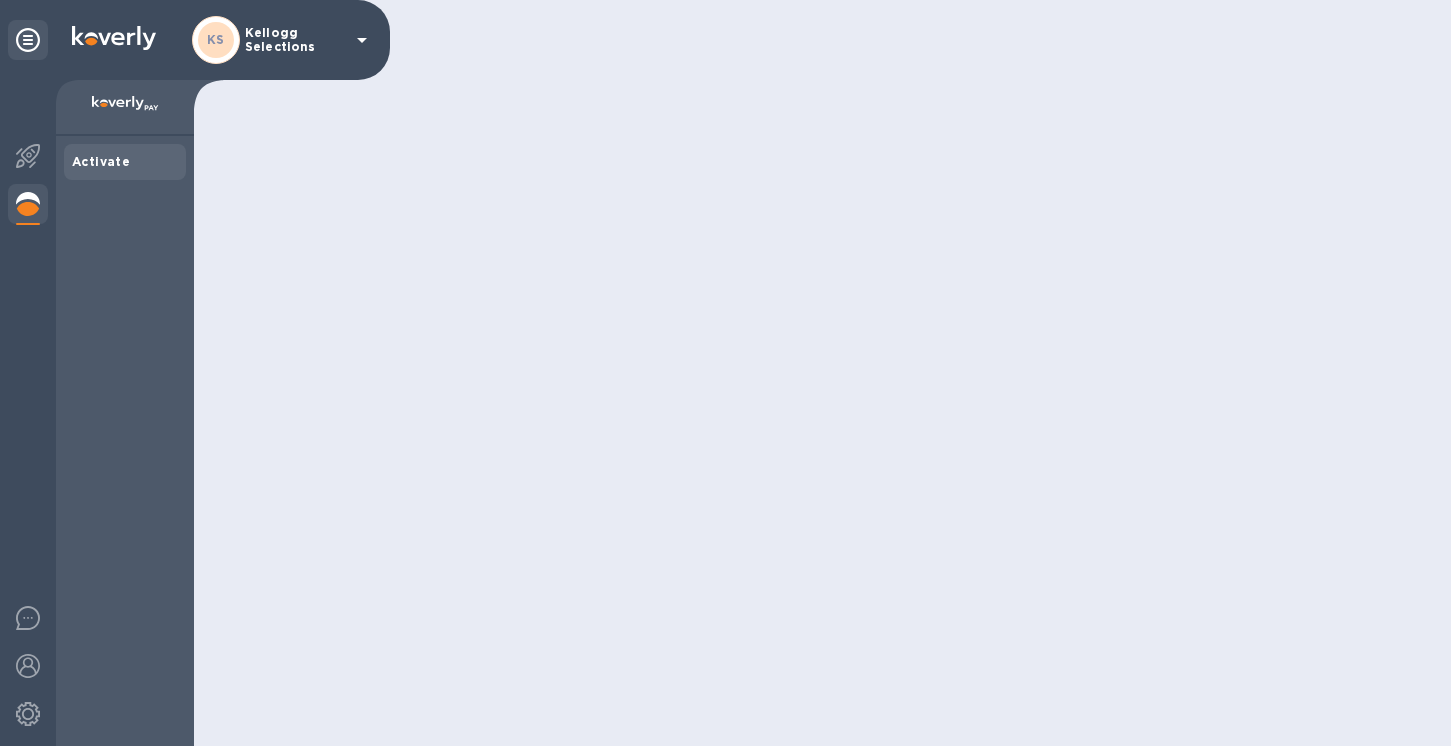 scroll, scrollTop: 0, scrollLeft: 0, axis: both 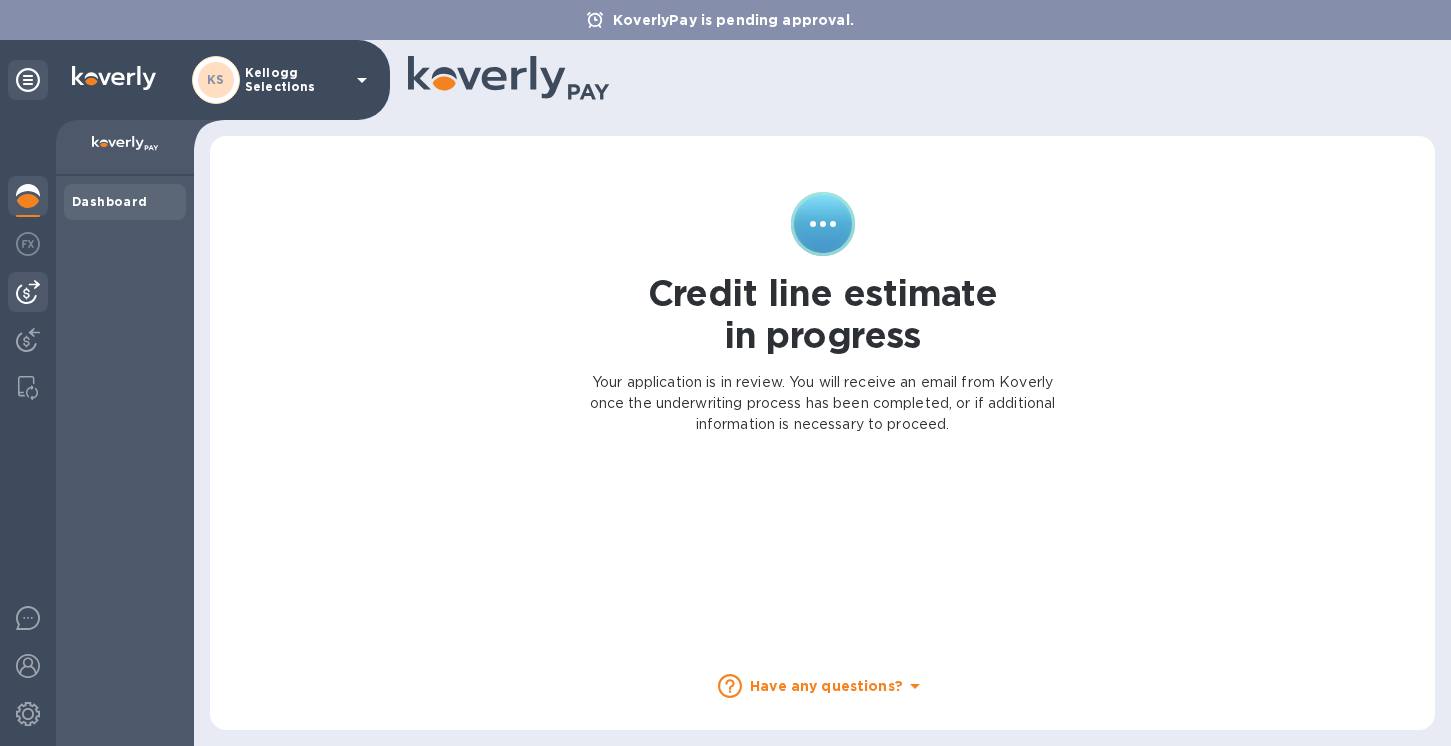 click at bounding box center (28, 292) 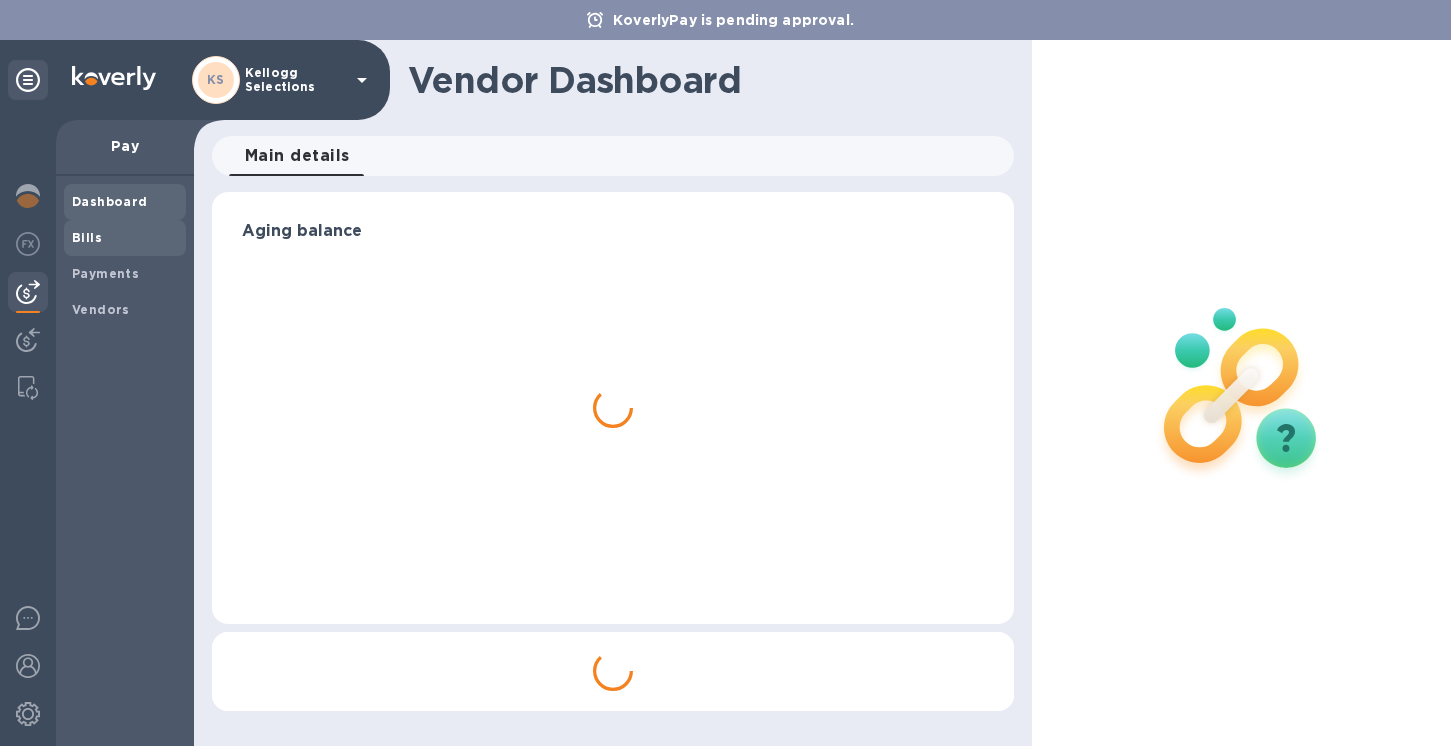 click on "Bills" at bounding box center (87, 237) 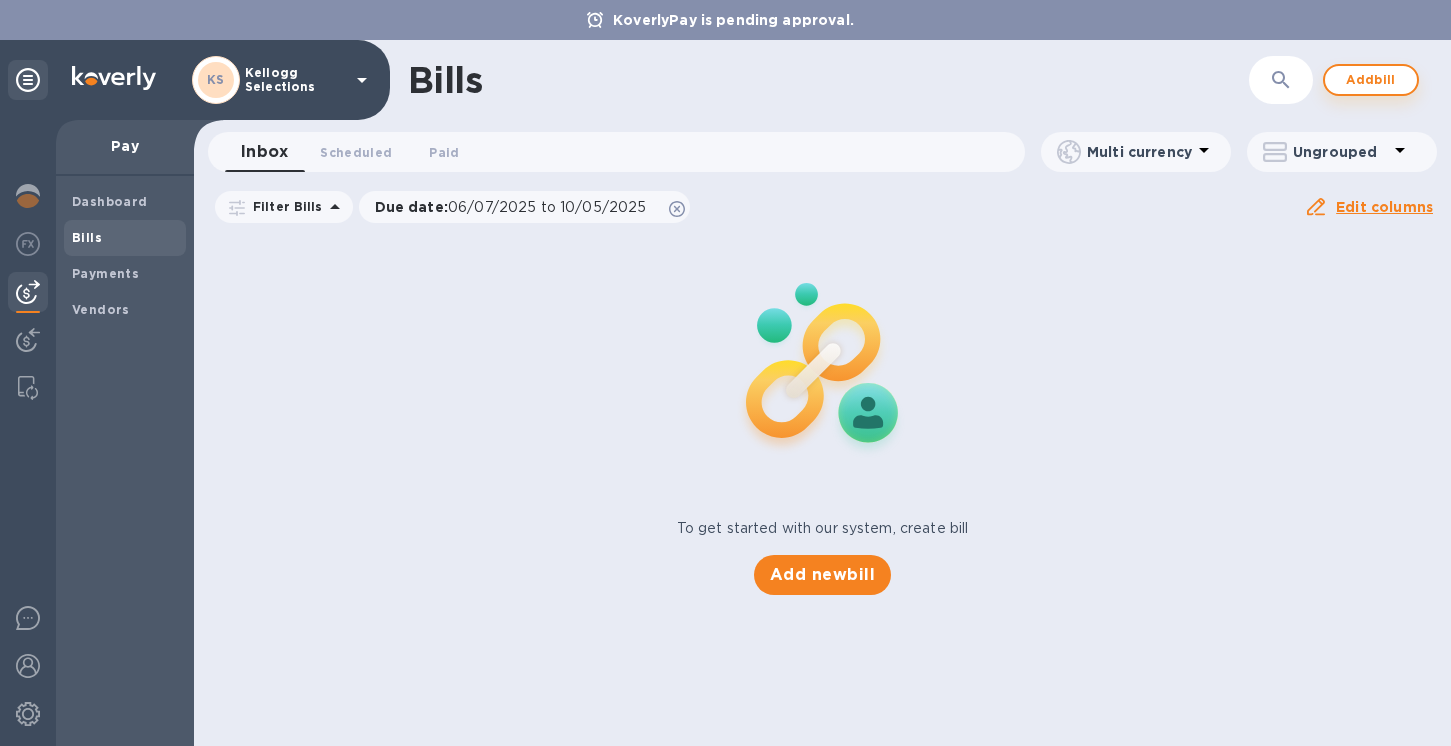 click on "Add   bill" at bounding box center [1371, 80] 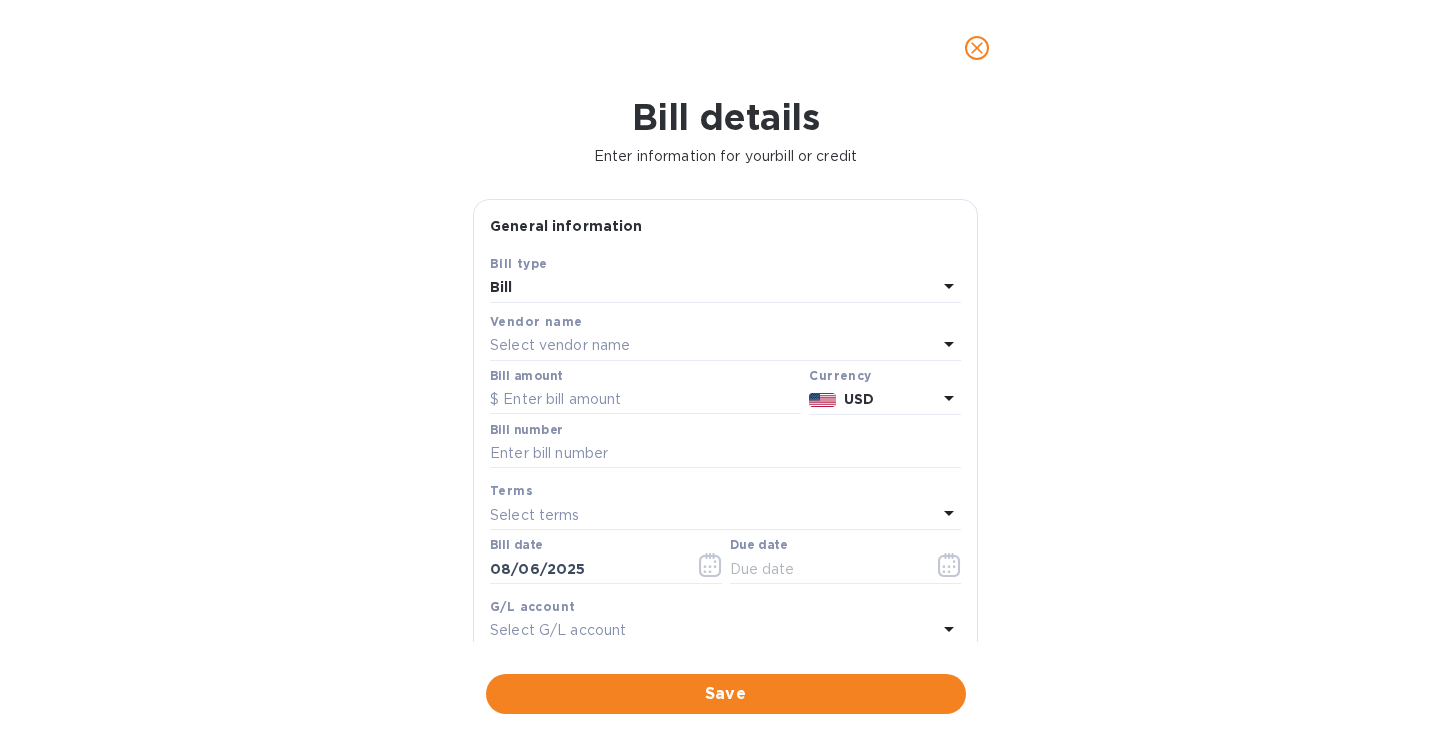 click on "Select vendor name" at bounding box center (560, 345) 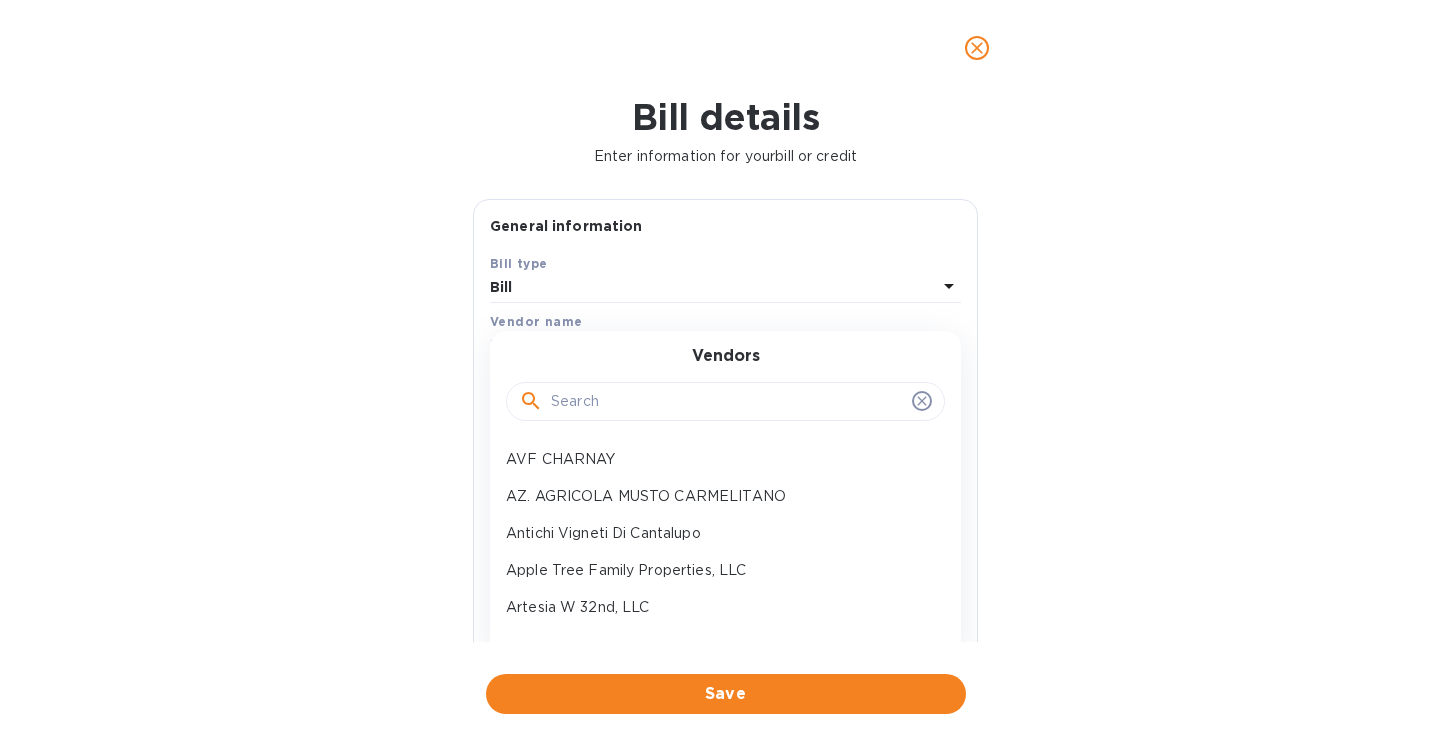 click at bounding box center (727, 402) 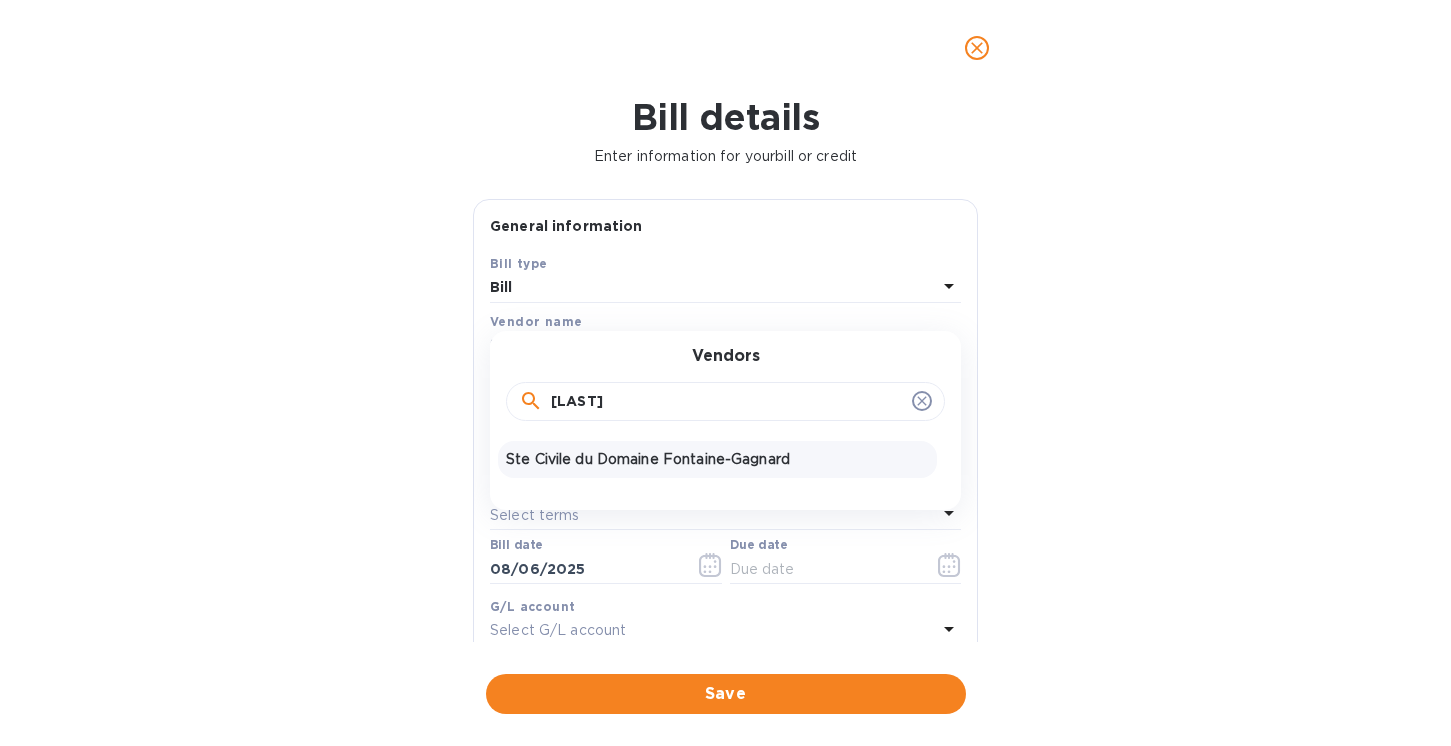 type on "[LAST]" 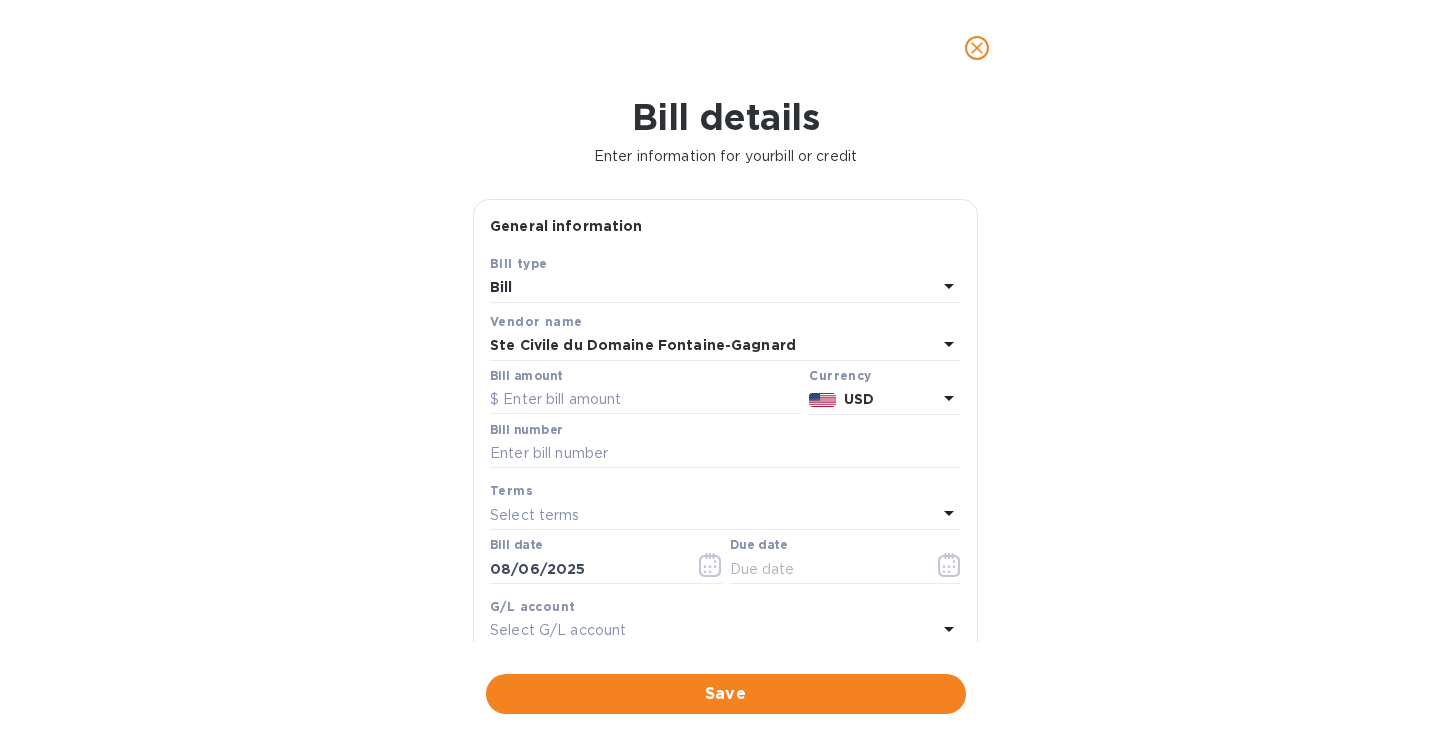 click on "USD" at bounding box center (890, 399) 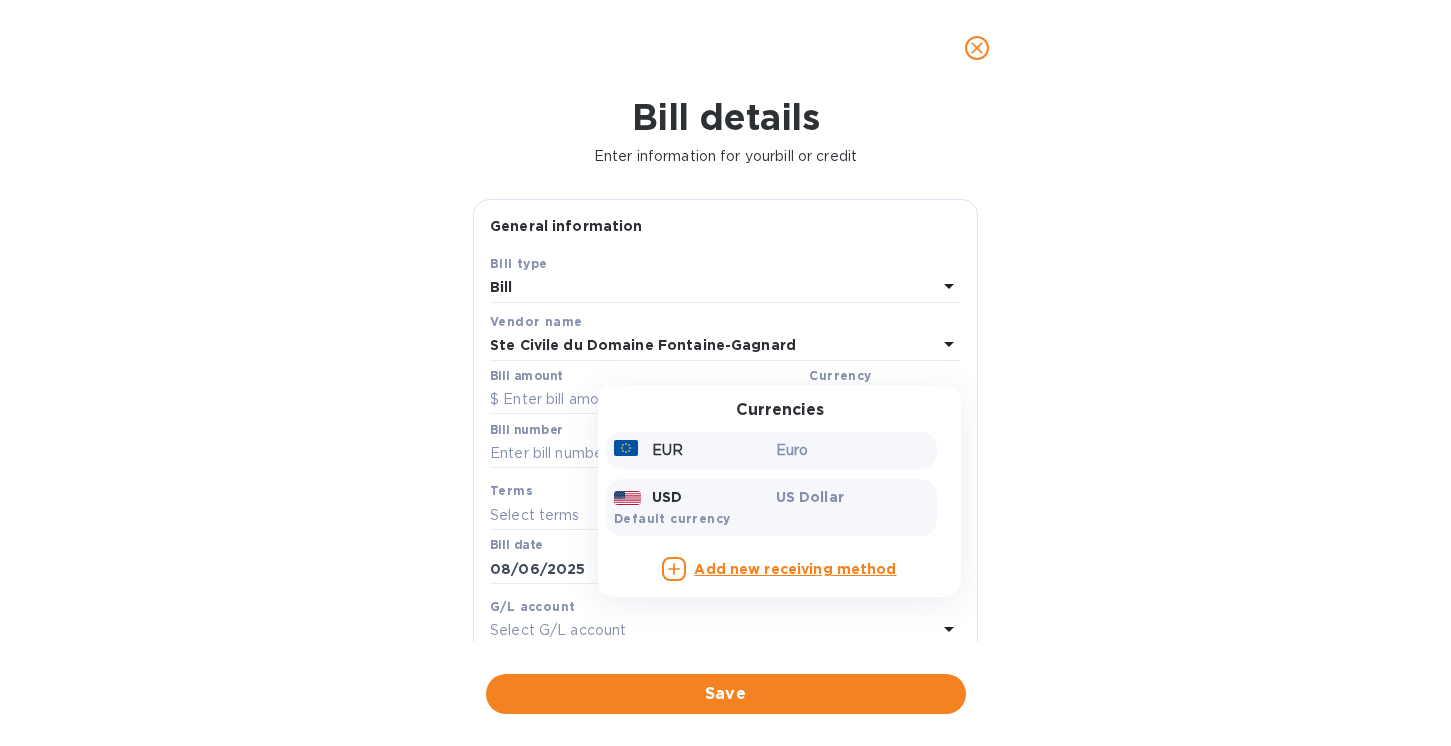 click on "EUR" at bounding box center [667, 450] 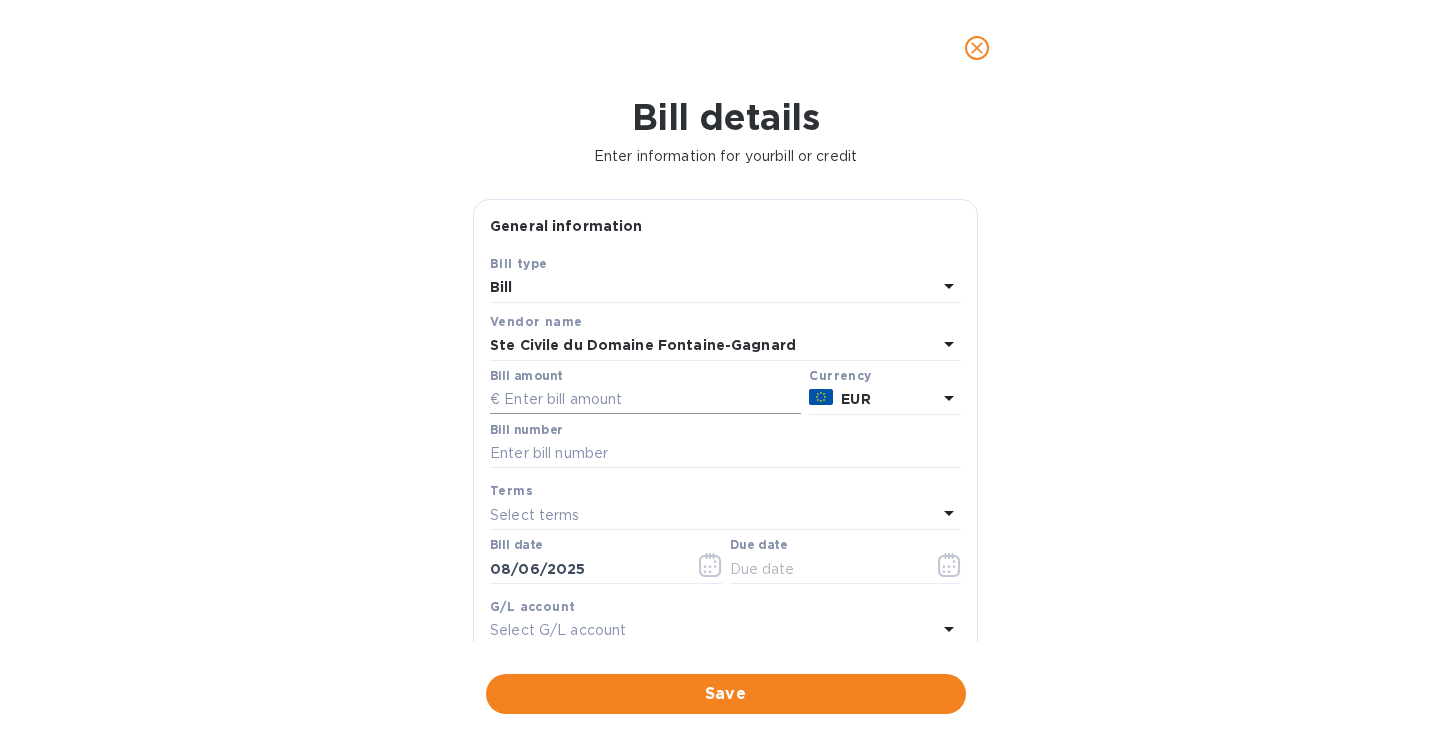 click at bounding box center (645, 400) 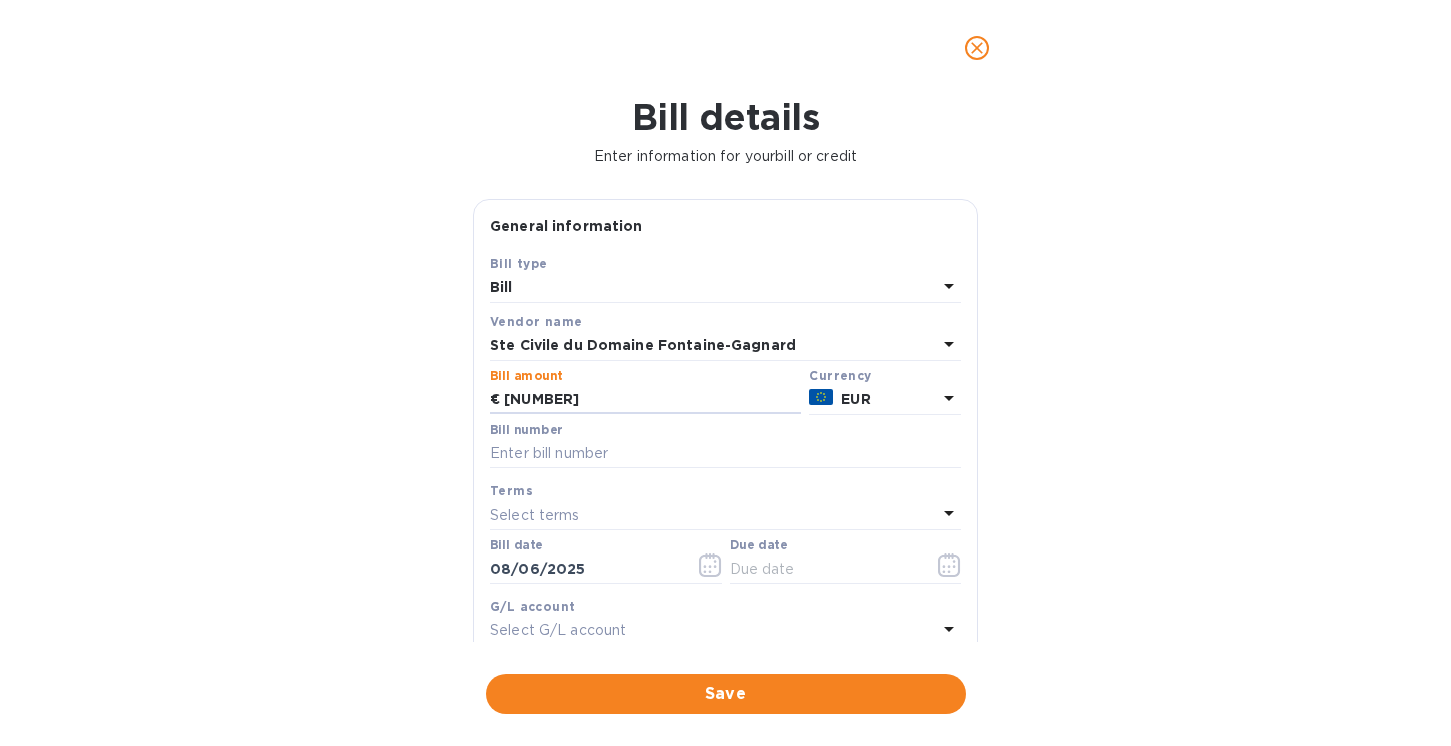 type on "[NUMBER]" 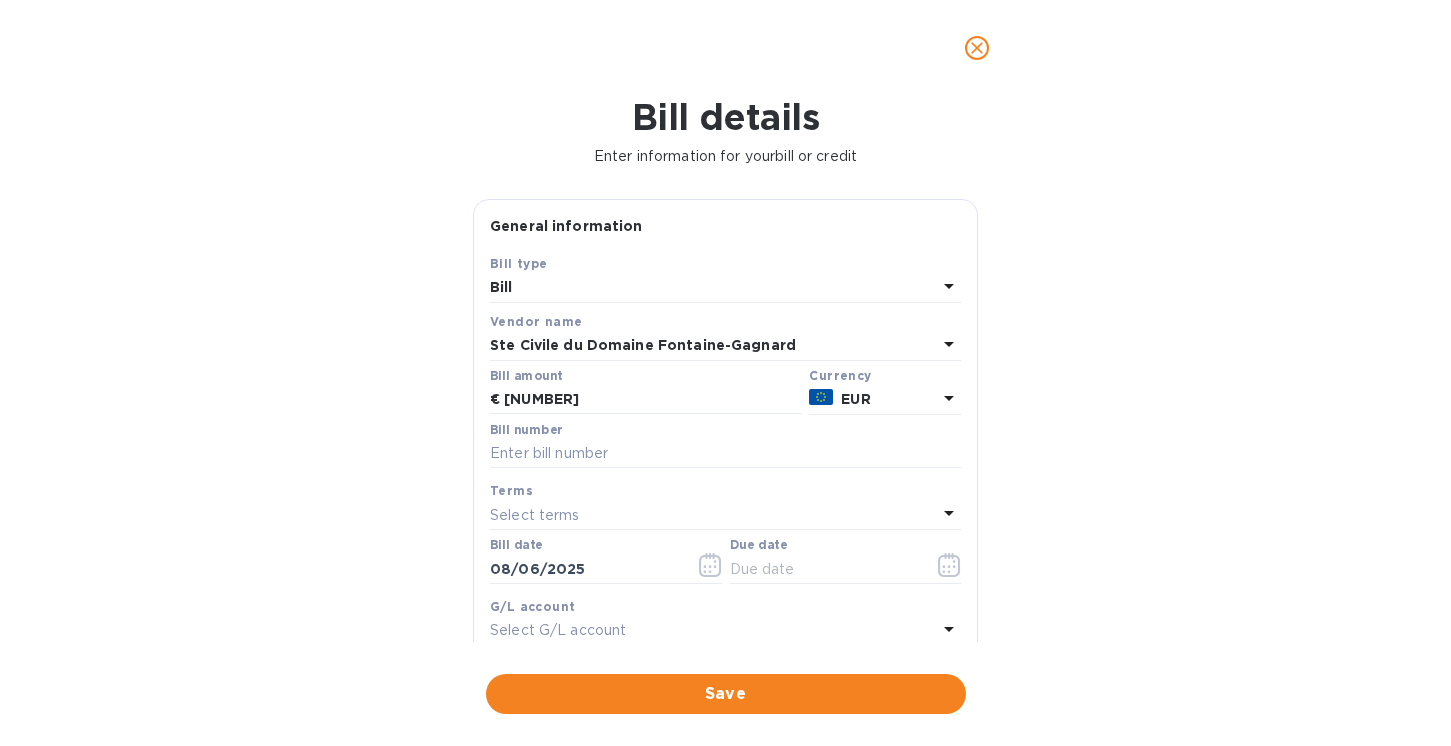 click on "Bill details Enter information for your  bill or credit General information Save Bill type Bill Vendor name Ste Civile du Domaine [VENDOR_NAME] Bill amount [CURRENCY] [NUMBER] Currency EUR Bill number 25000054   Terms Select terms Bill date [DATE]   Due date   G/L account Select G/L account Notes (optional)   Bill  image Choose  a bill  and   drag it here Save" at bounding box center [725, 421] 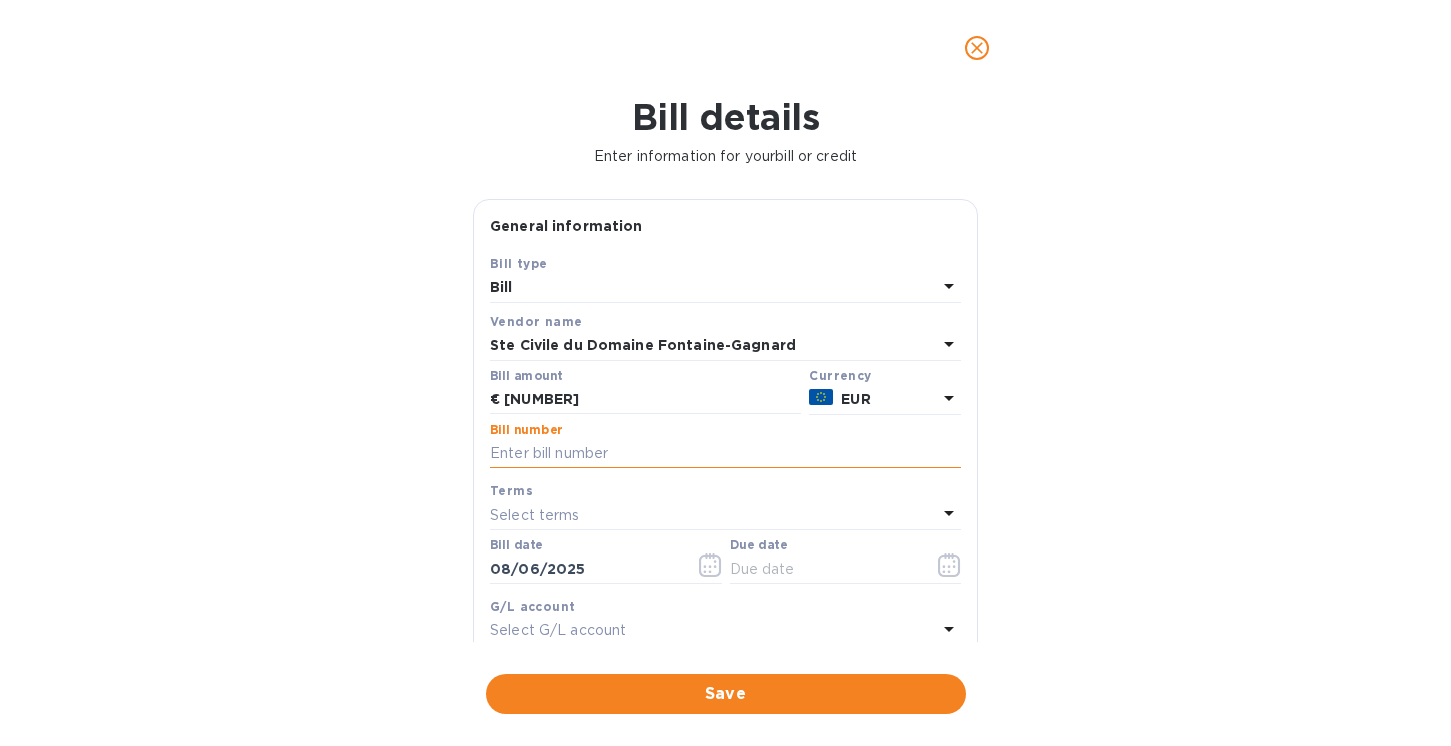 click at bounding box center (725, 454) 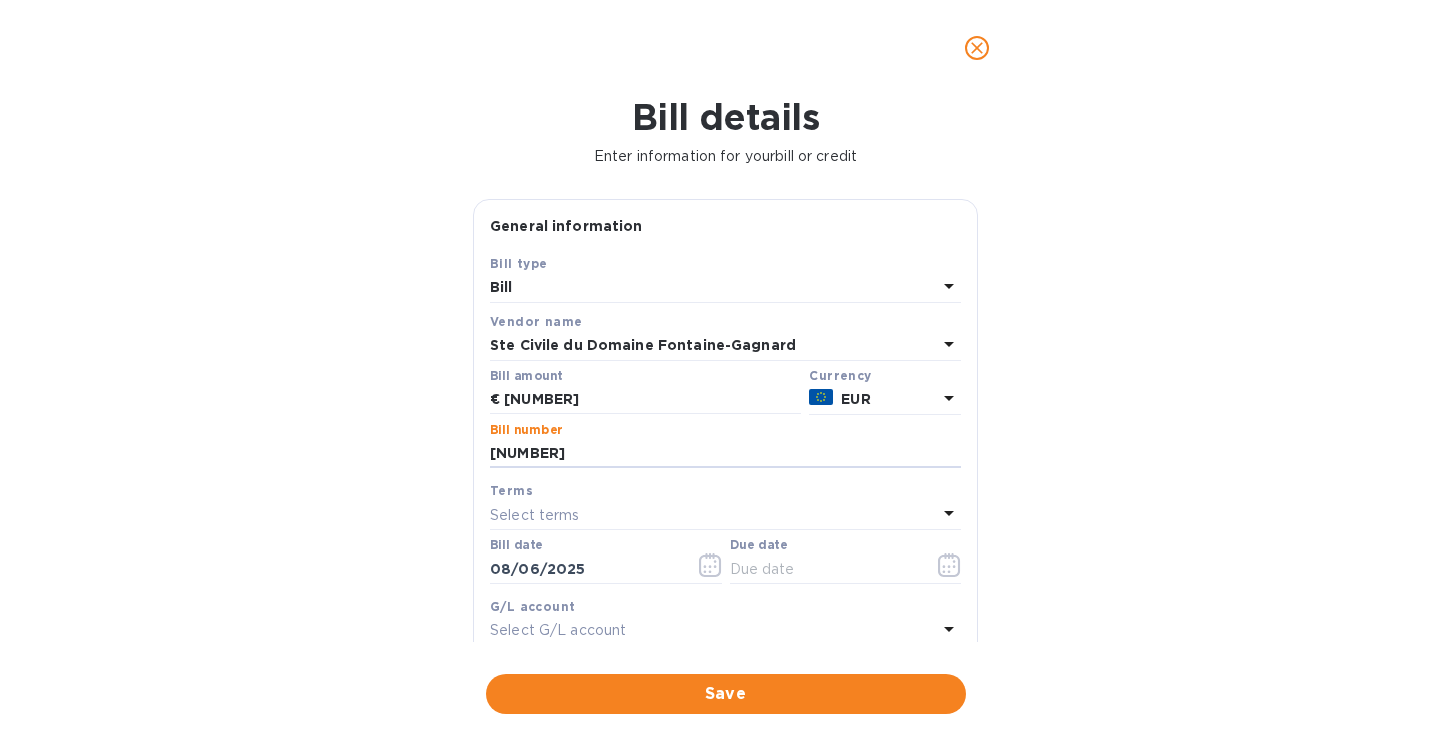type on "[NUMBER]" 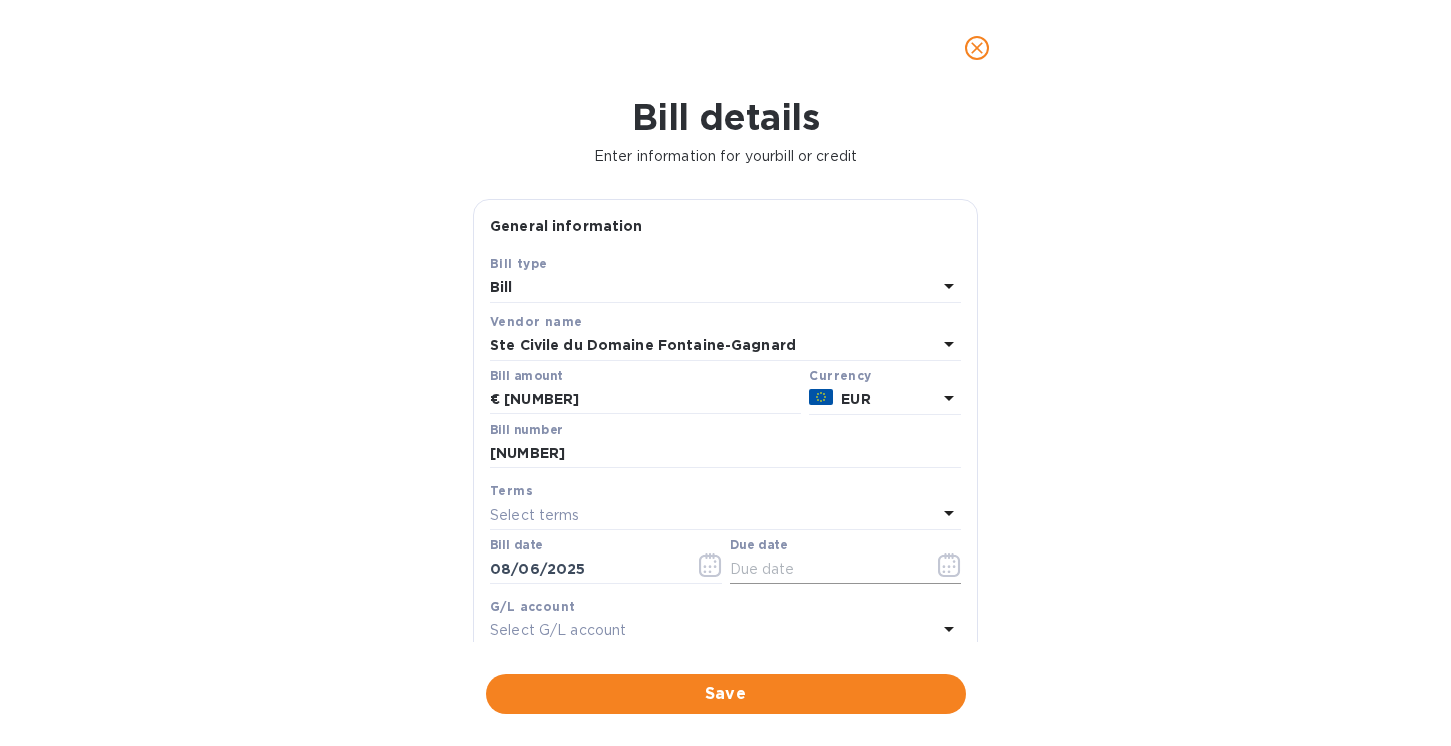 click 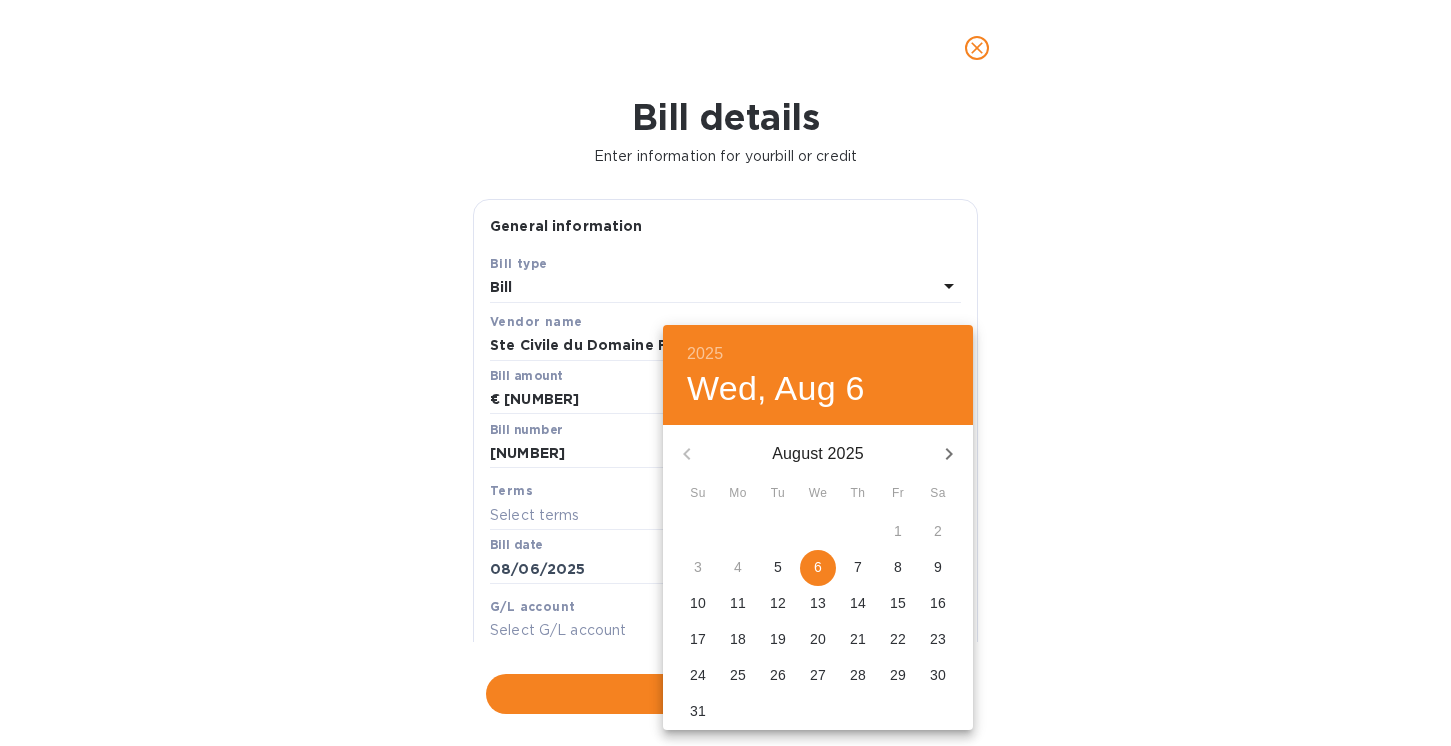 click on "6" at bounding box center (818, 567) 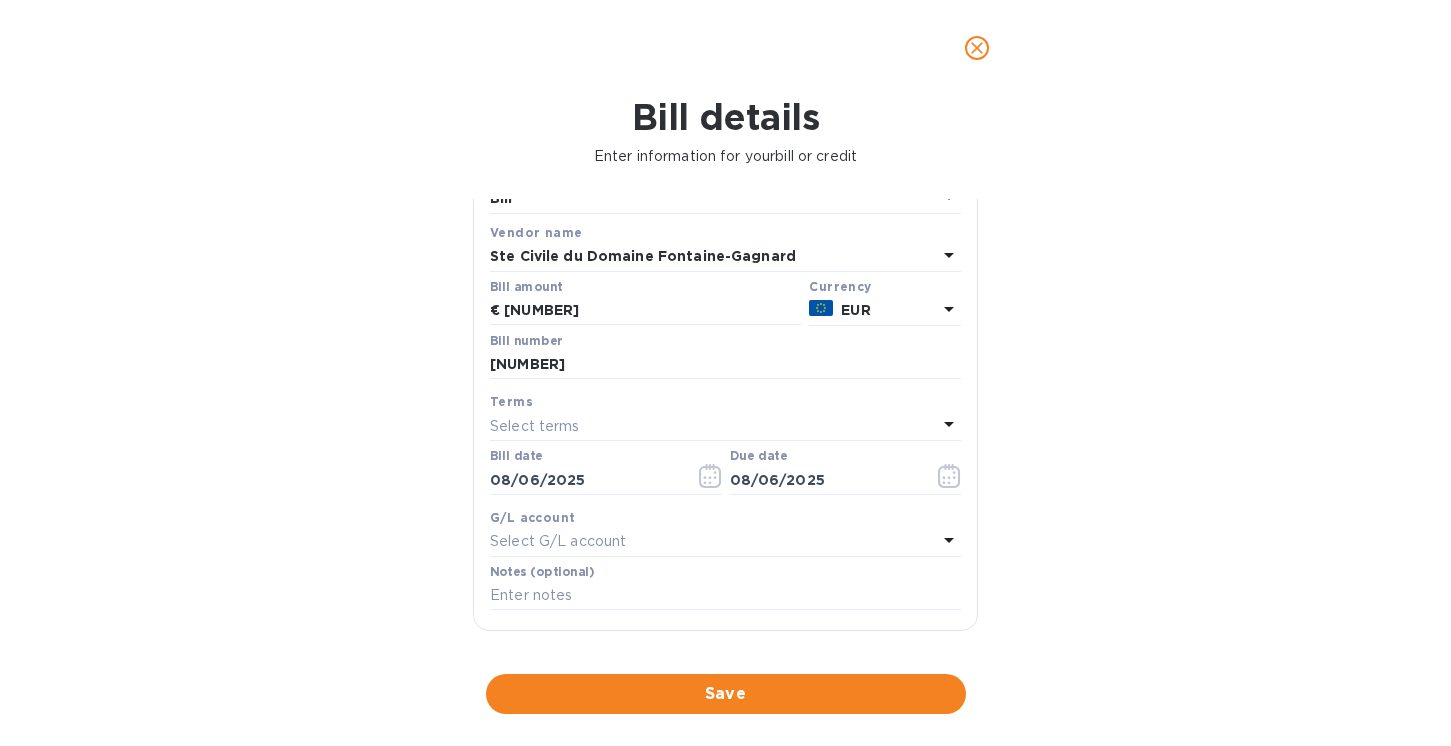 scroll, scrollTop: 86, scrollLeft: 0, axis: vertical 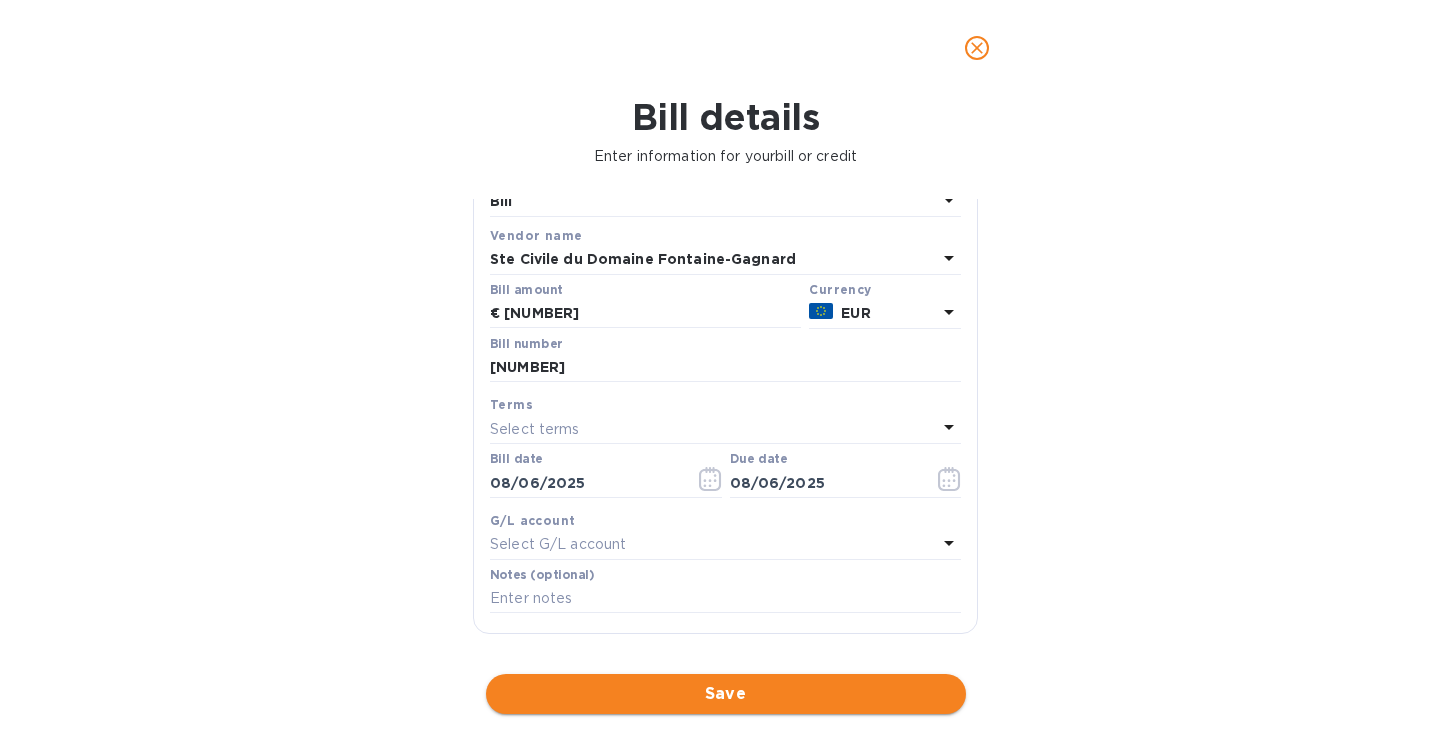 click on "Save" at bounding box center (726, 694) 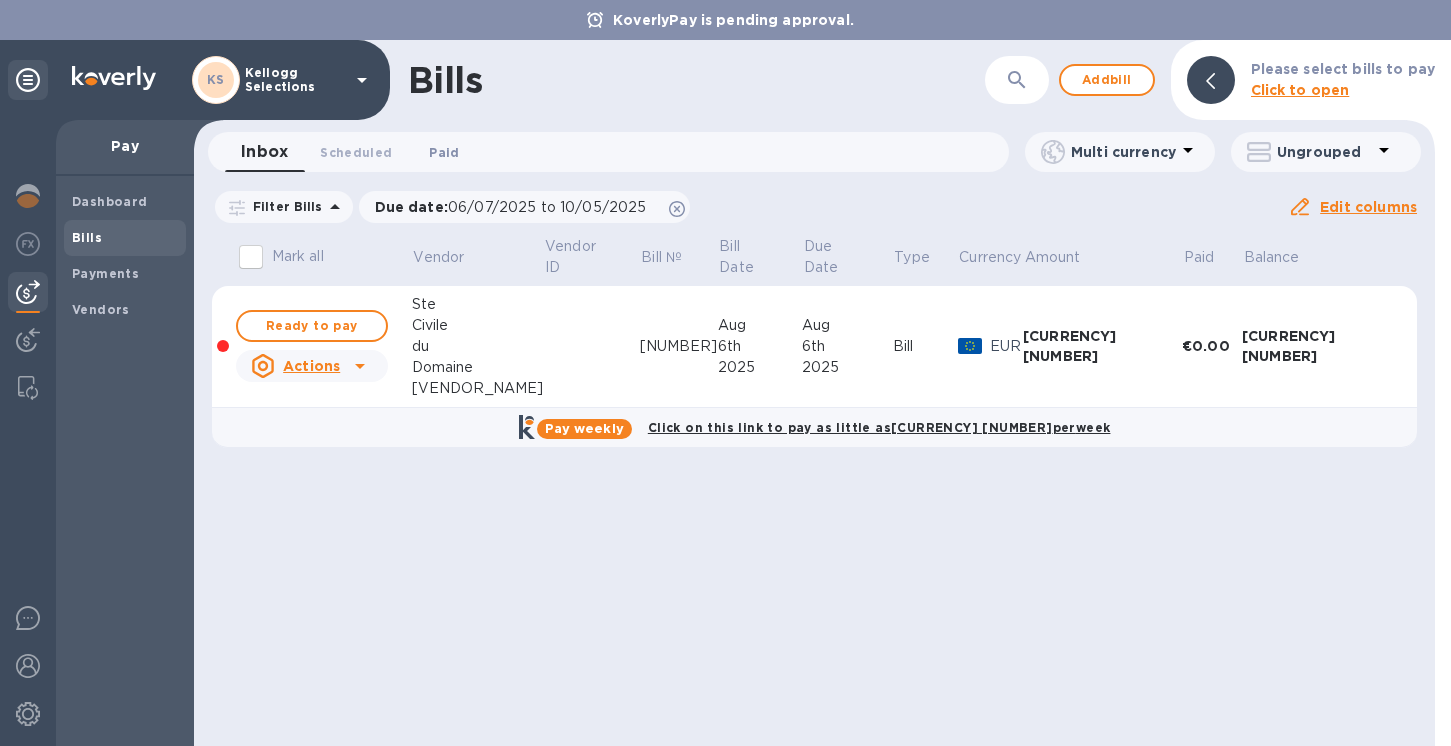 click on "Paid 0" at bounding box center (444, 152) 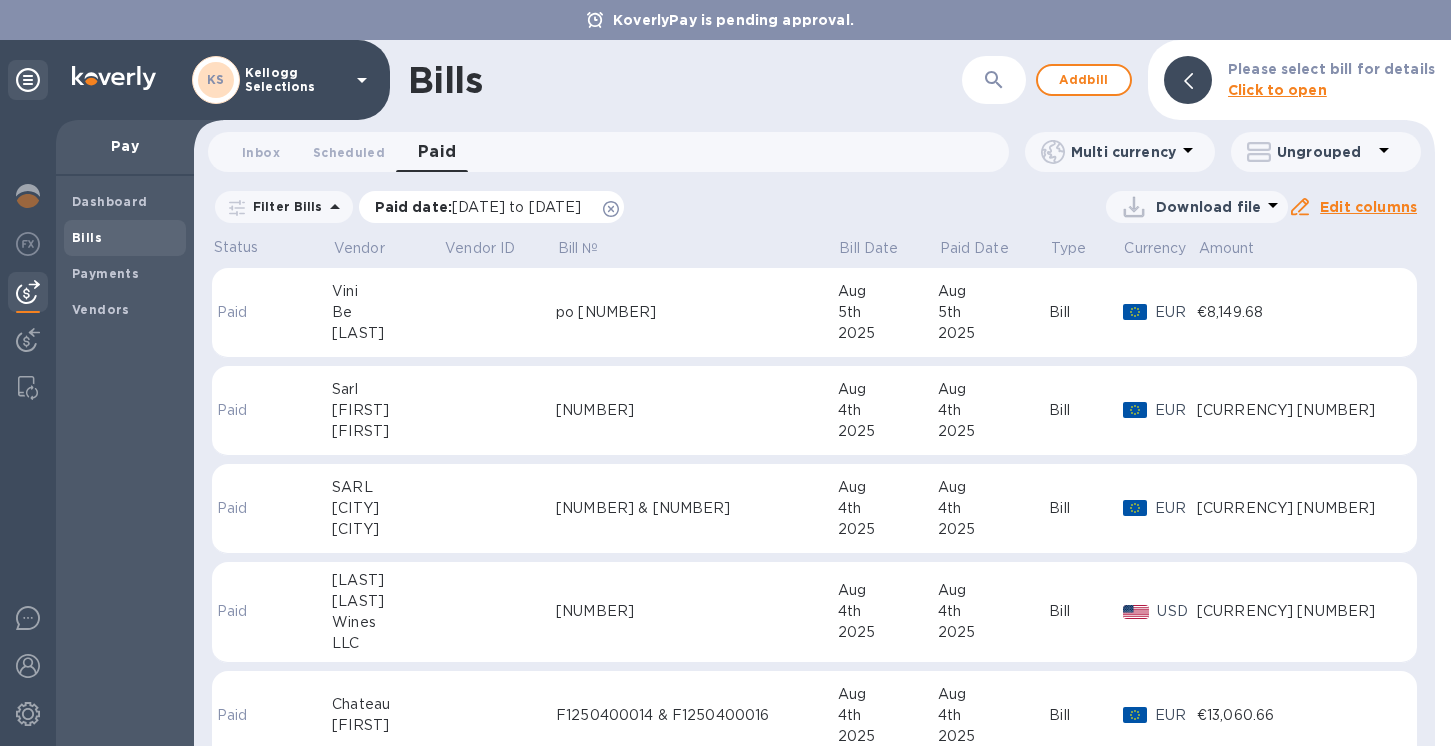 click on "[DATE] to [DATE]" at bounding box center (516, 207) 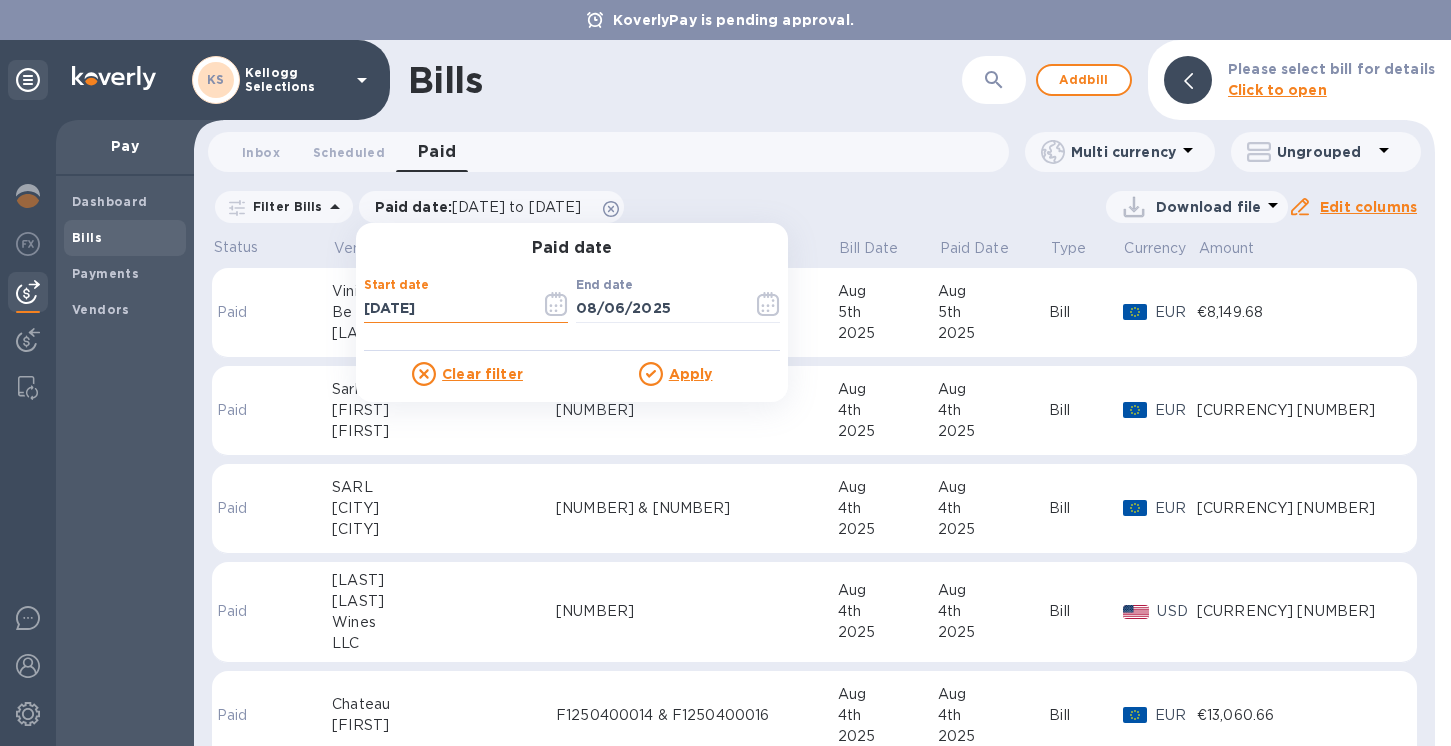 click on "[DATE]" at bounding box center [444, 309] 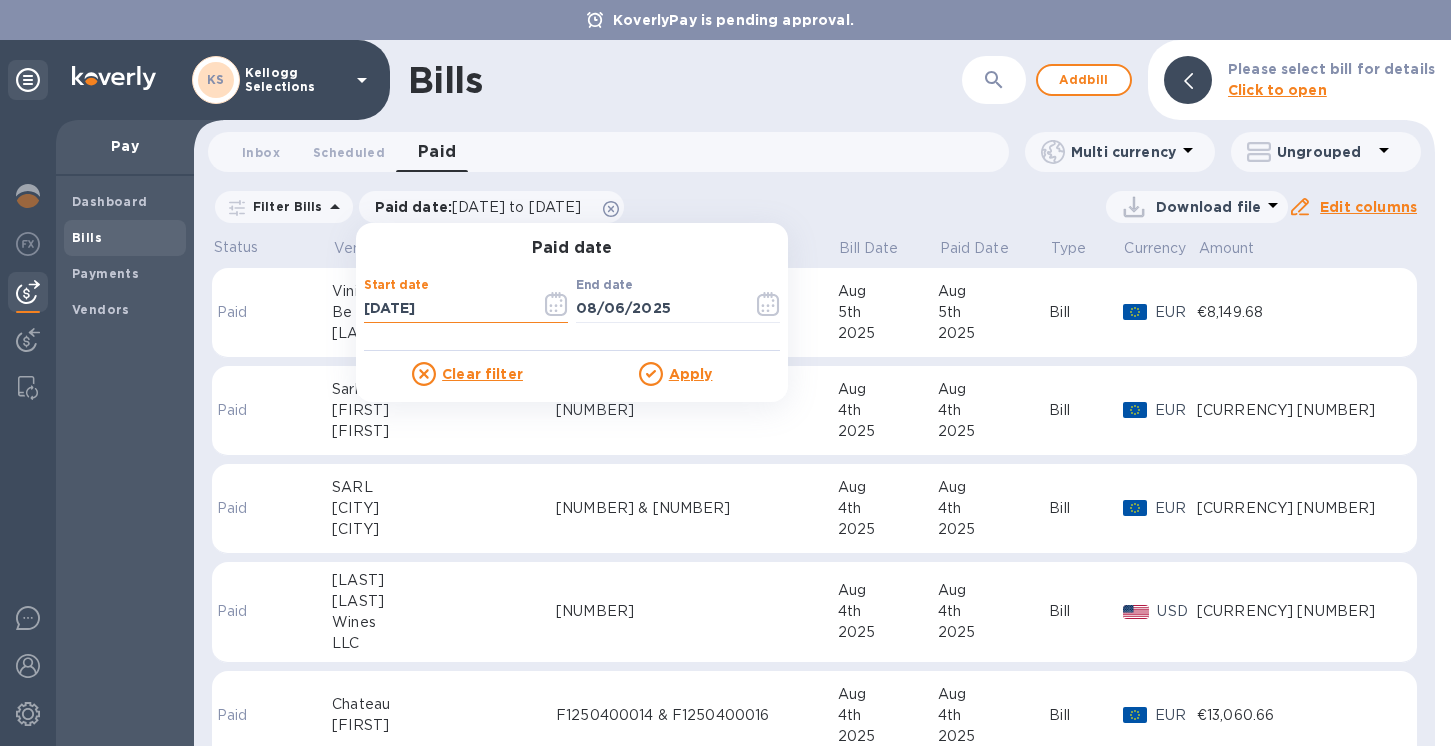 type on "[DATE]" 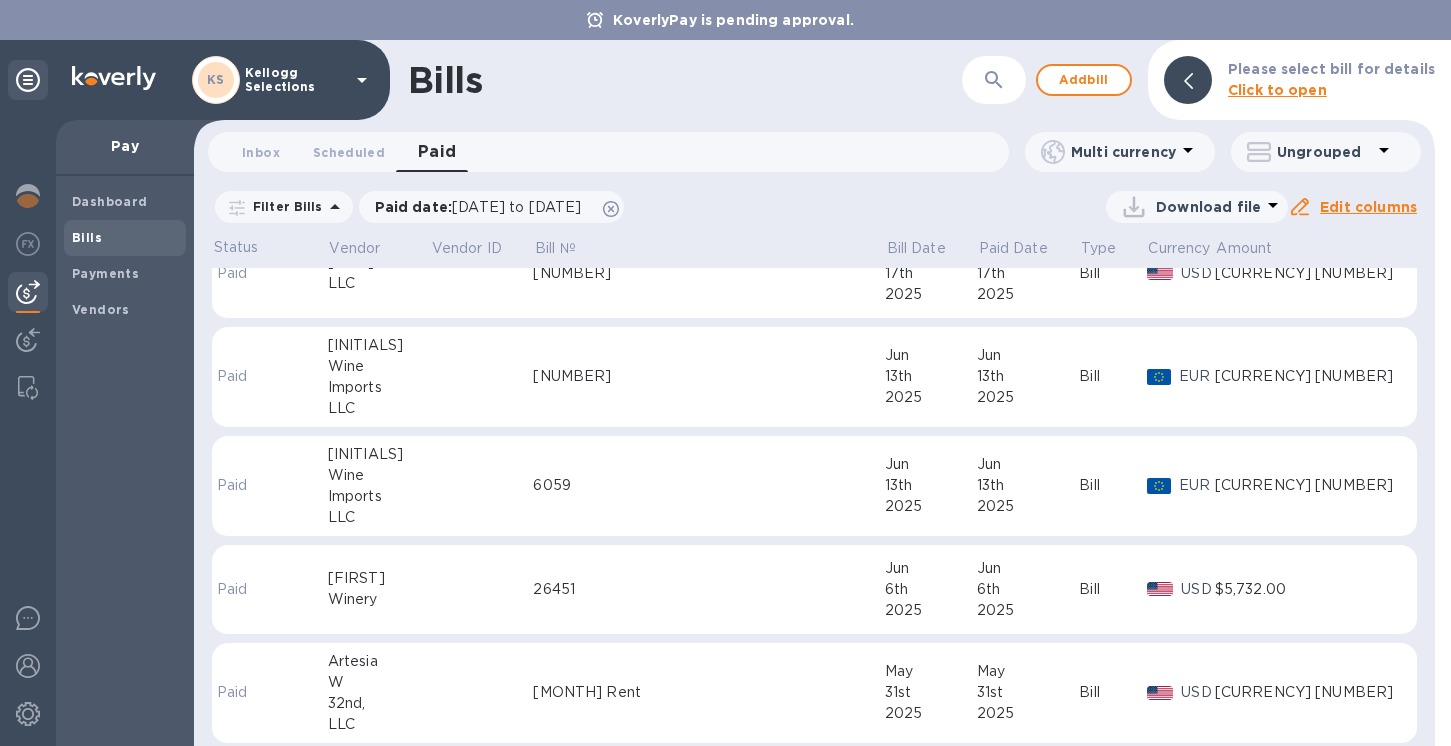 scroll, scrollTop: 3370, scrollLeft: 0, axis: vertical 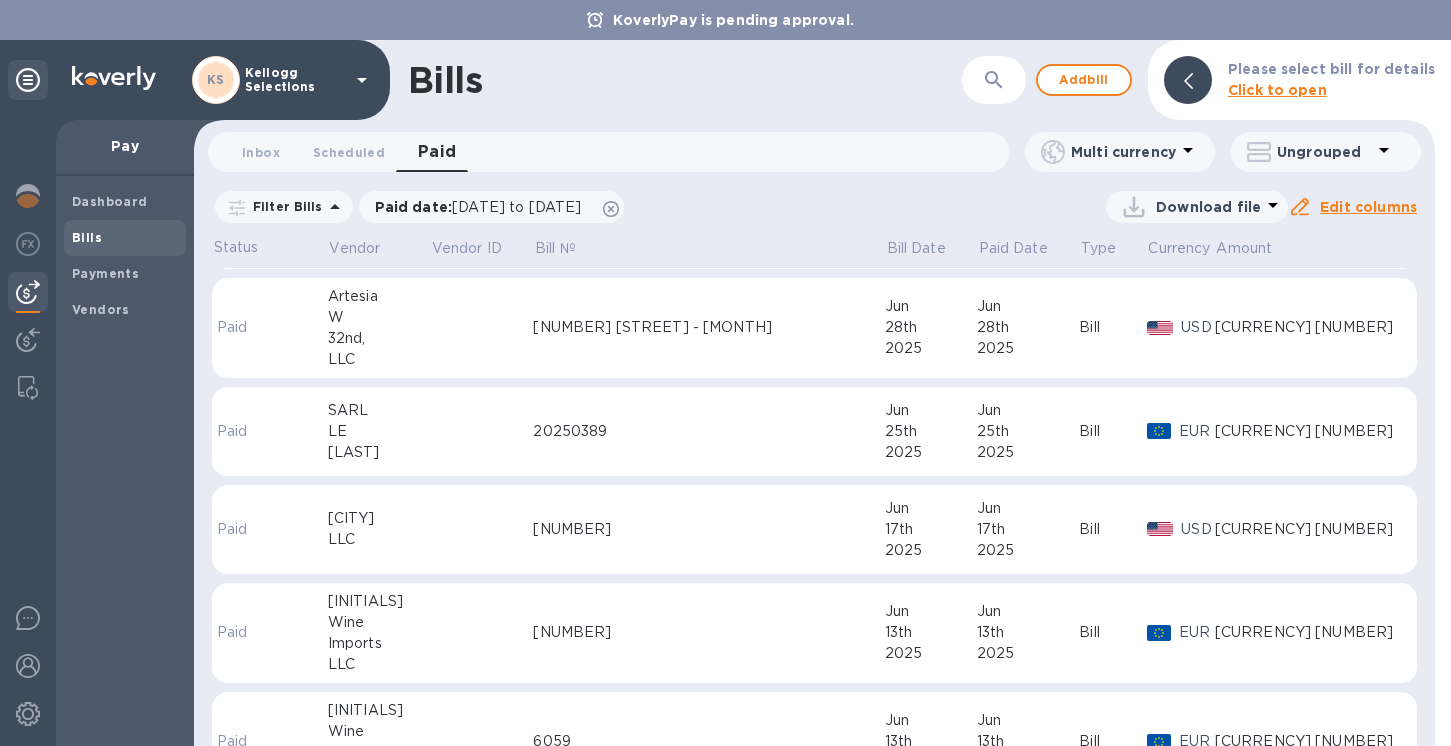 click on "Bills" at bounding box center (125, 238) 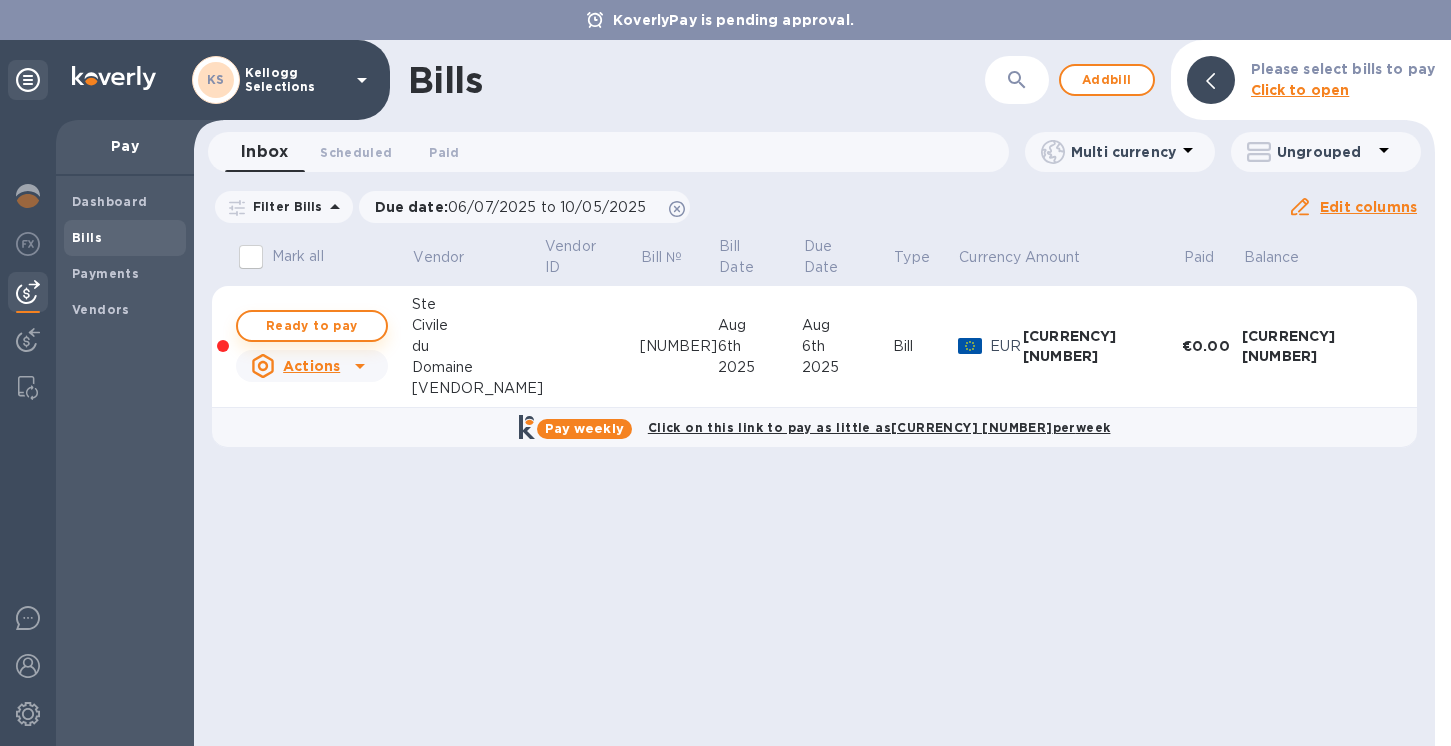 click on "Ready to pay" at bounding box center (312, 326) 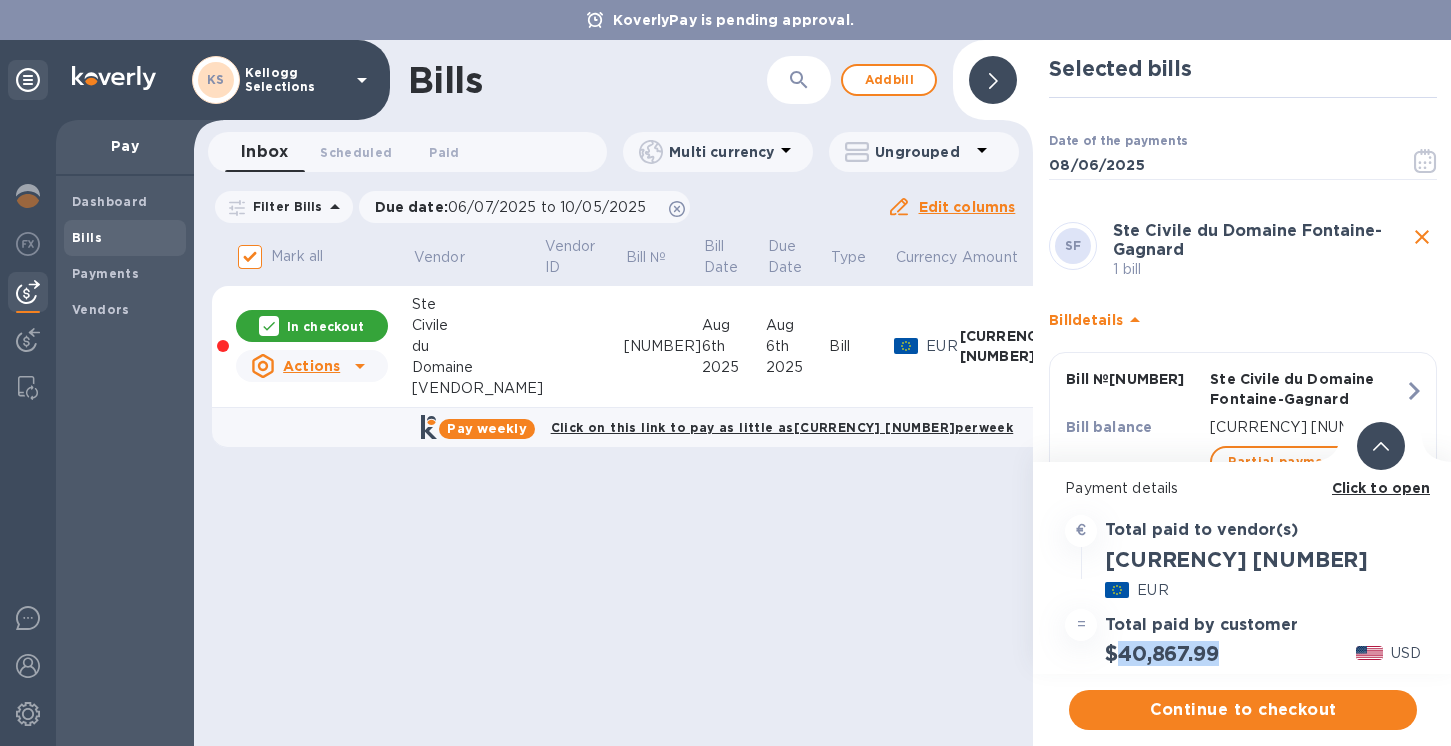 drag, startPoint x: 1223, startPoint y: 652, endPoint x: 1117, endPoint y: 652, distance: 106 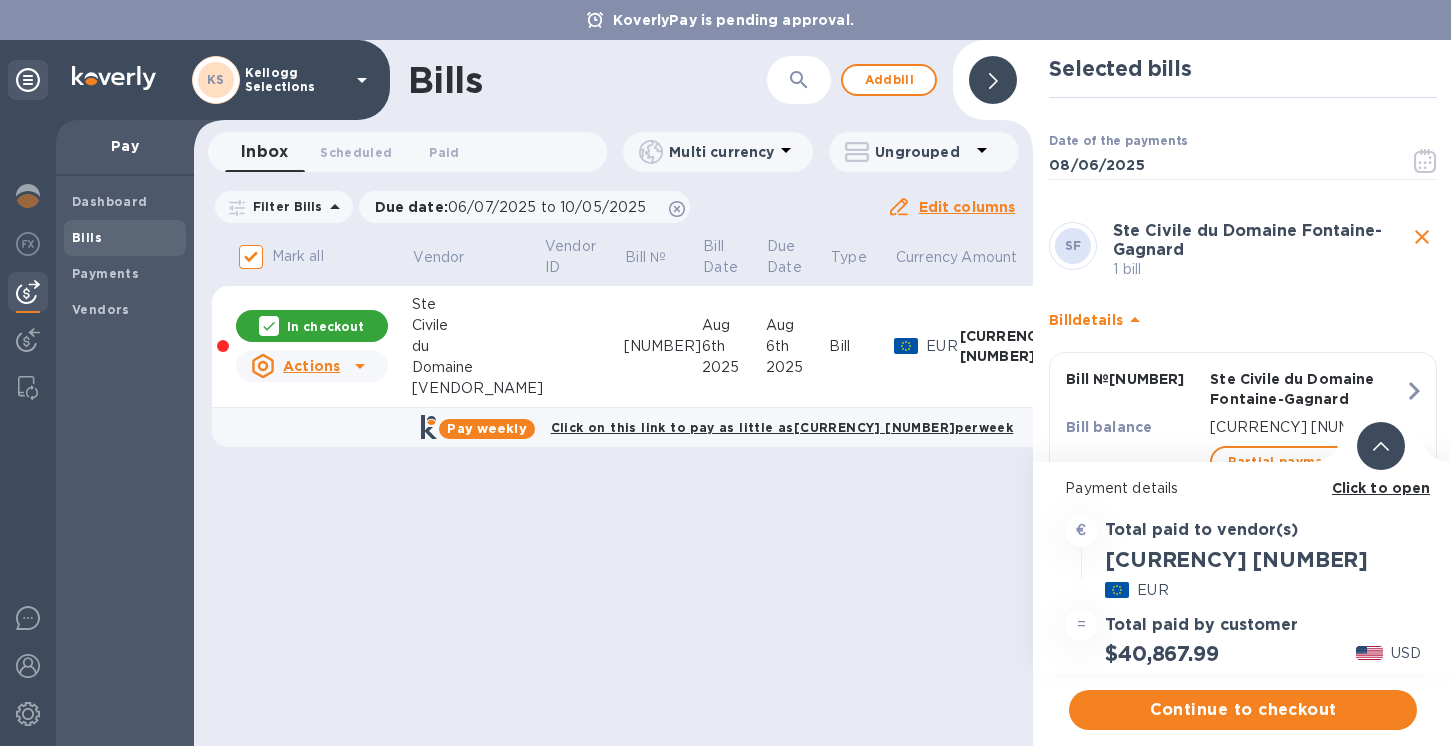 click on "Click to open" at bounding box center [1381, 488] 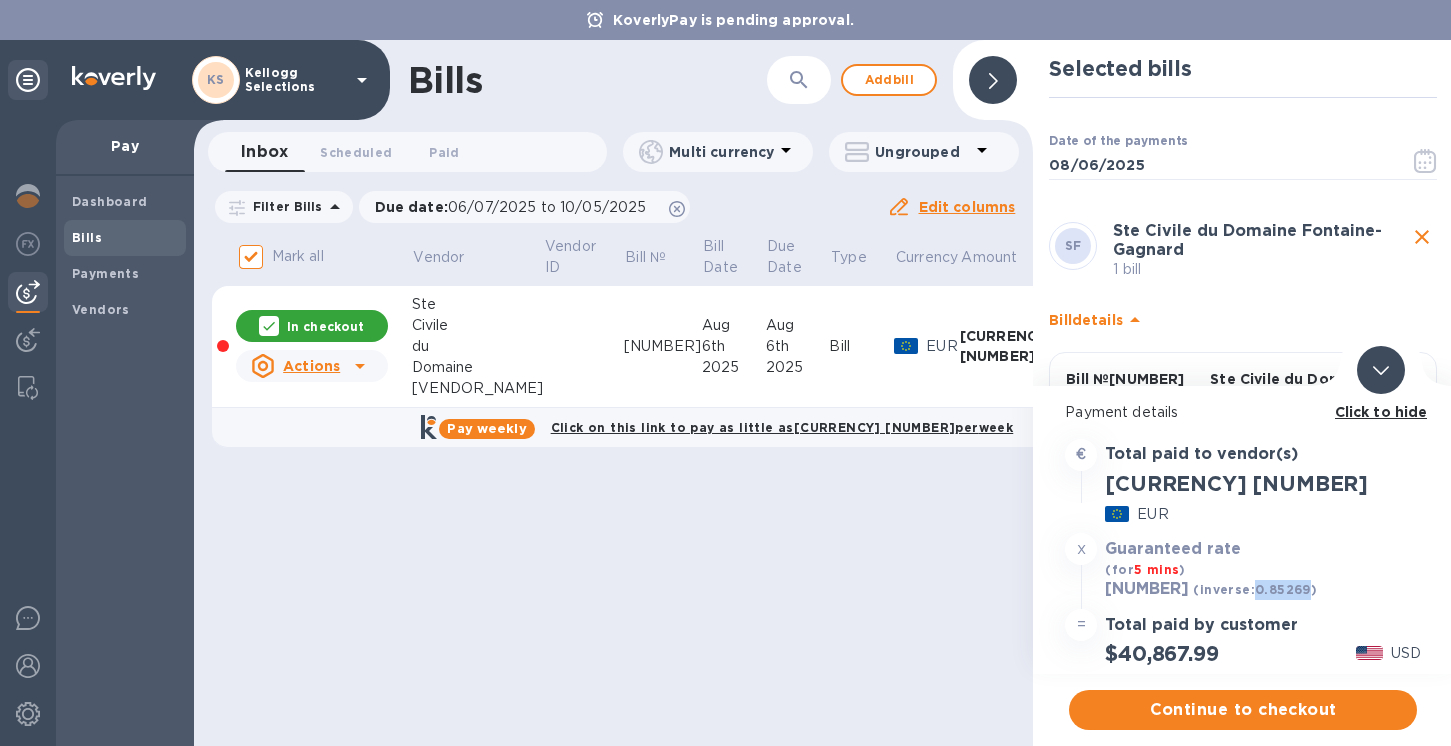 drag, startPoint x: 1279, startPoint y: 590, endPoint x: 1227, endPoint y: 590, distance: 52 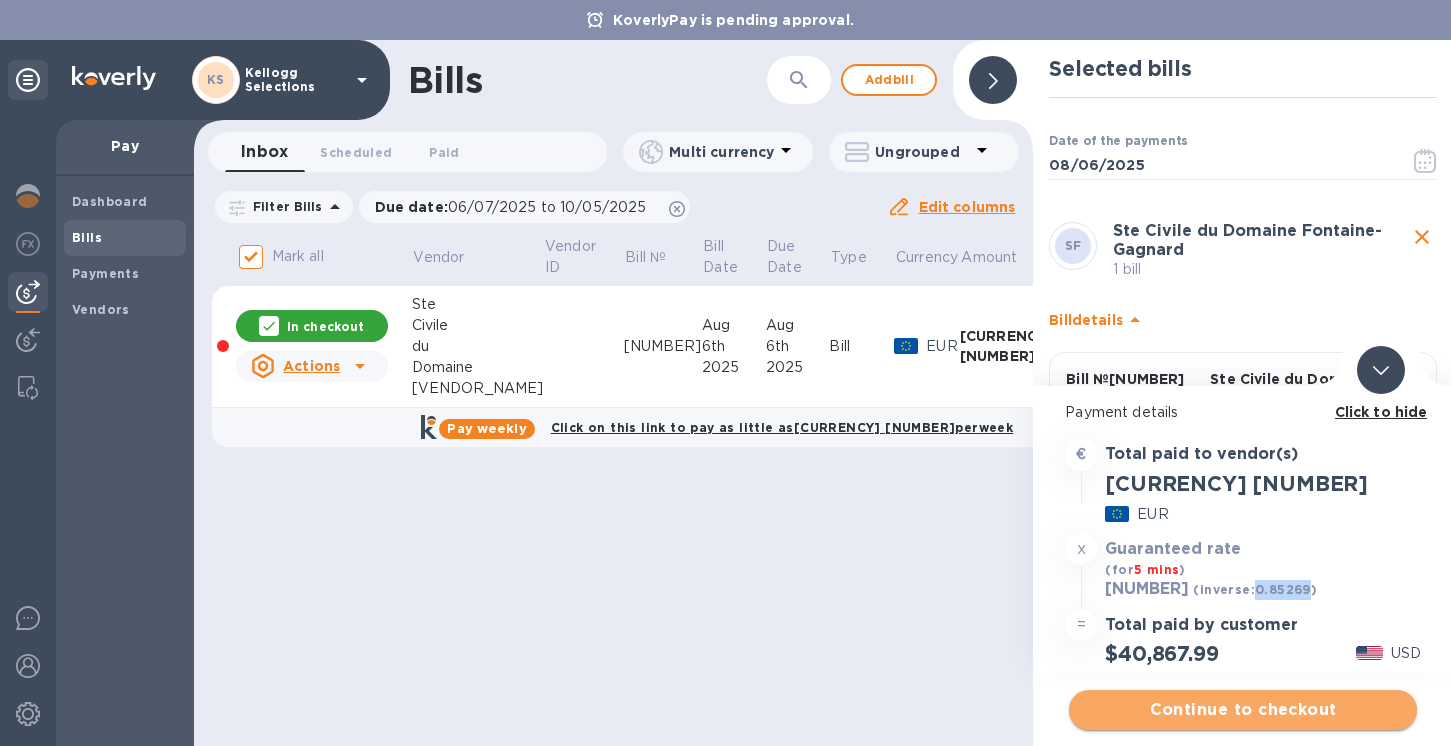 click on "Continue to checkout" at bounding box center (1243, 710) 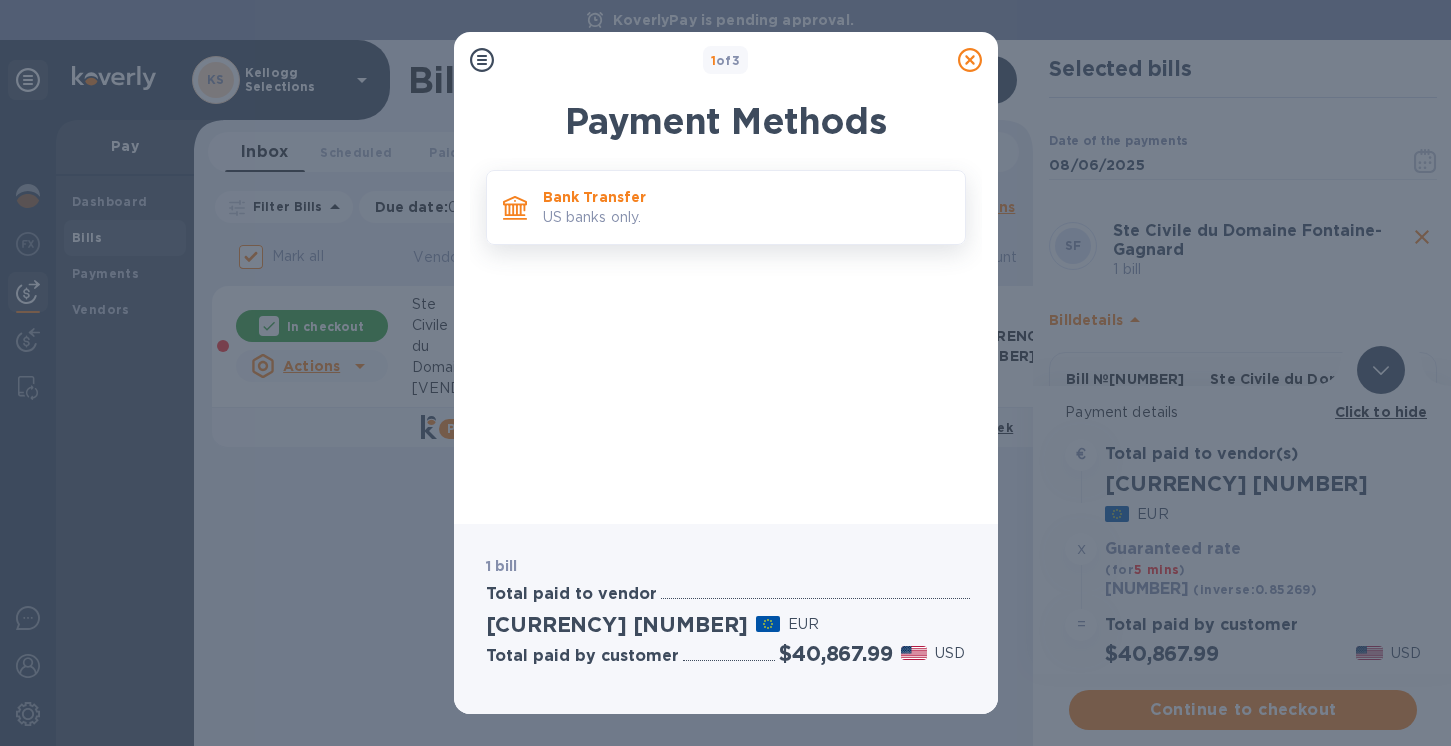 click on "US banks only." at bounding box center [746, 217] 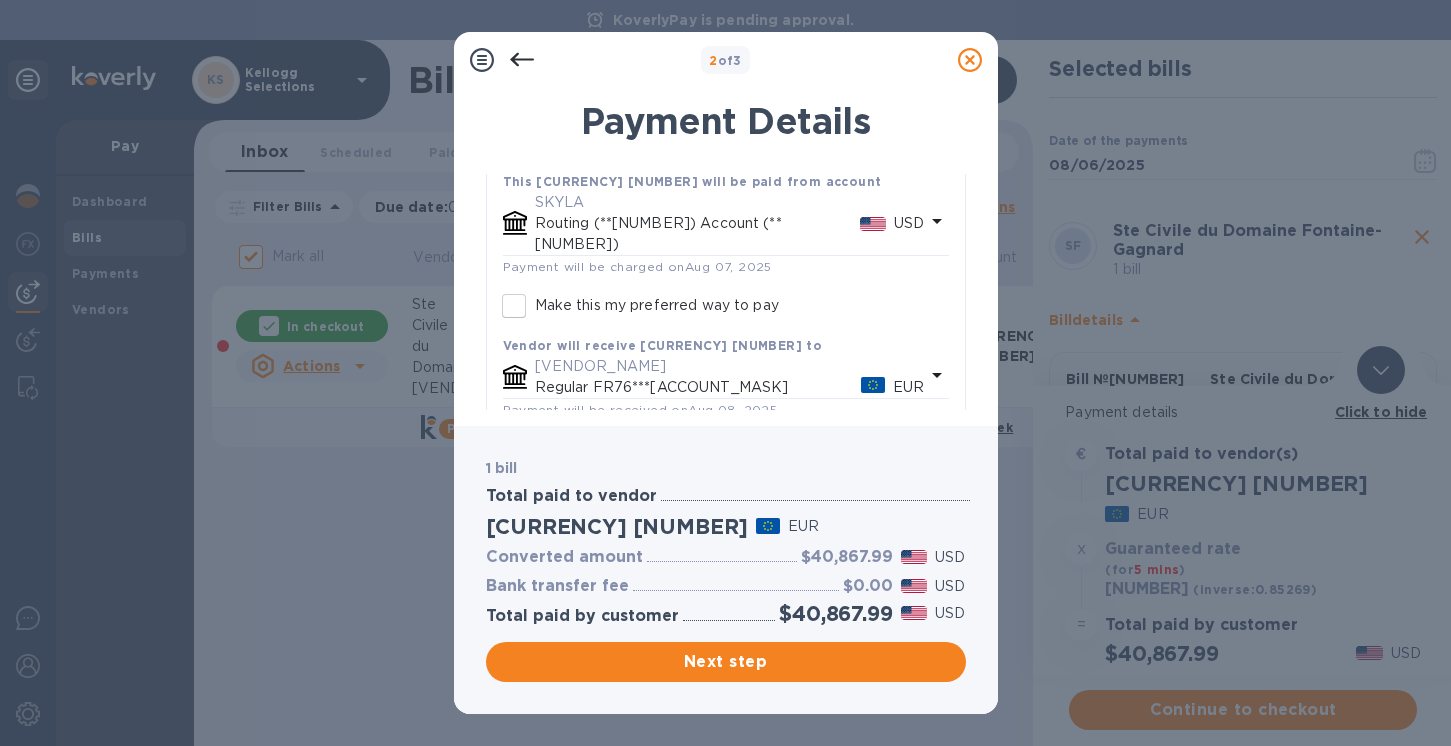 scroll, scrollTop: 225, scrollLeft: 0, axis: vertical 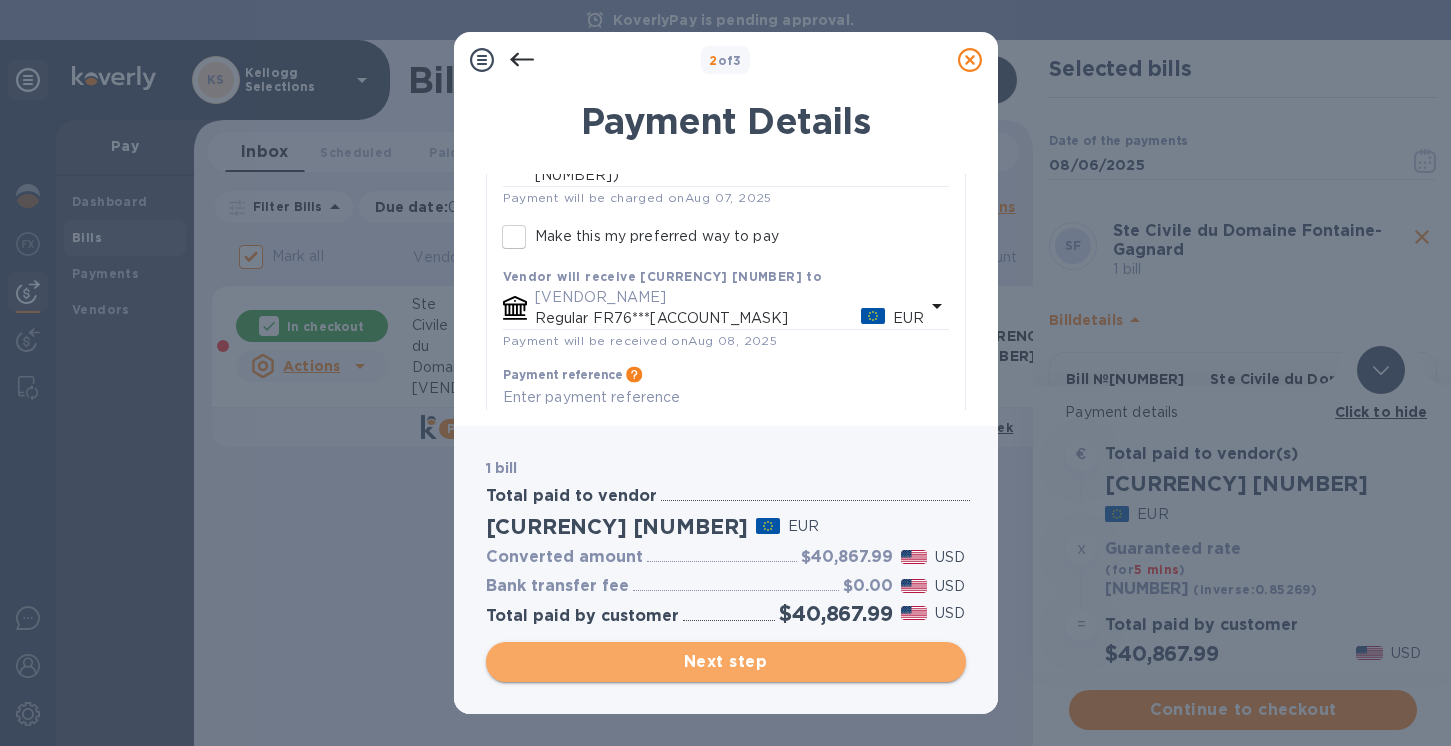 click on "Next step" at bounding box center (726, 662) 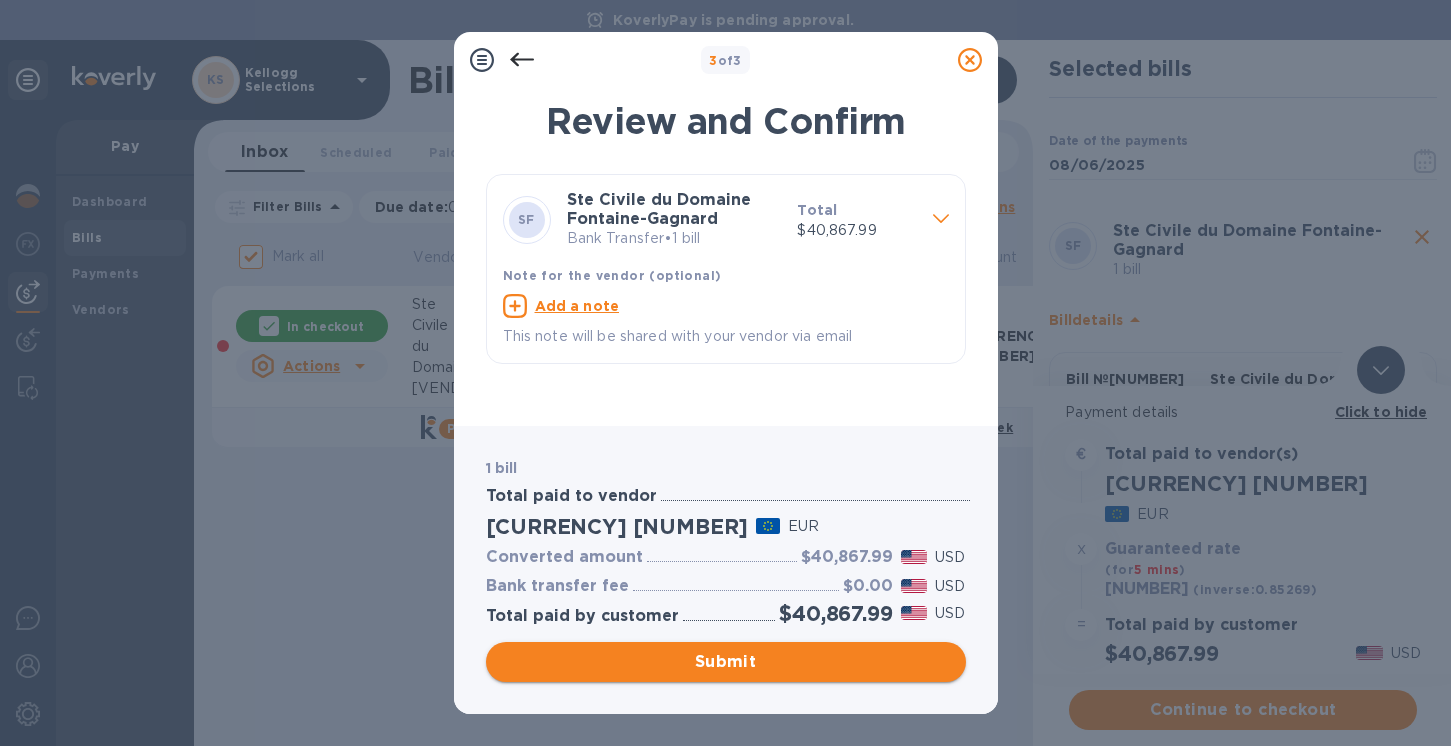 click on "Submit" at bounding box center [726, 662] 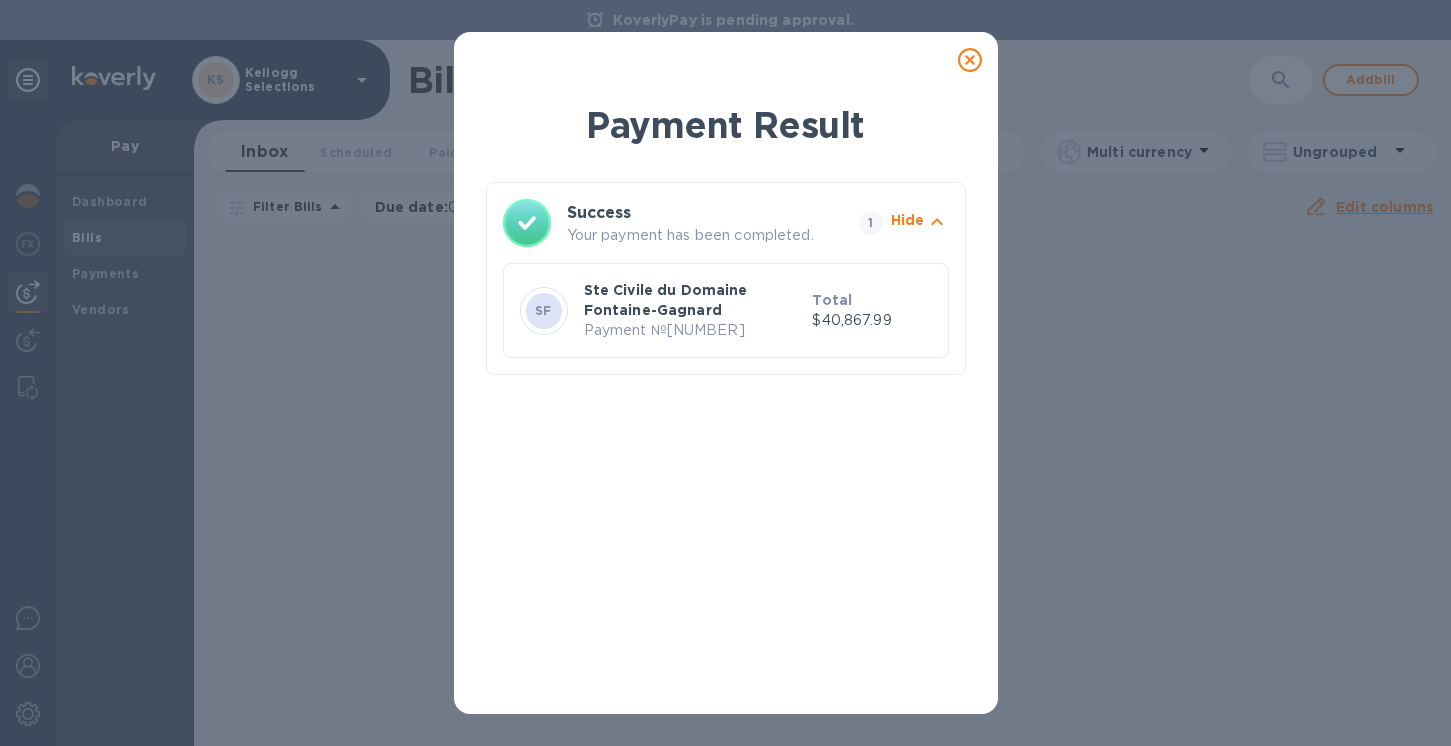 click 